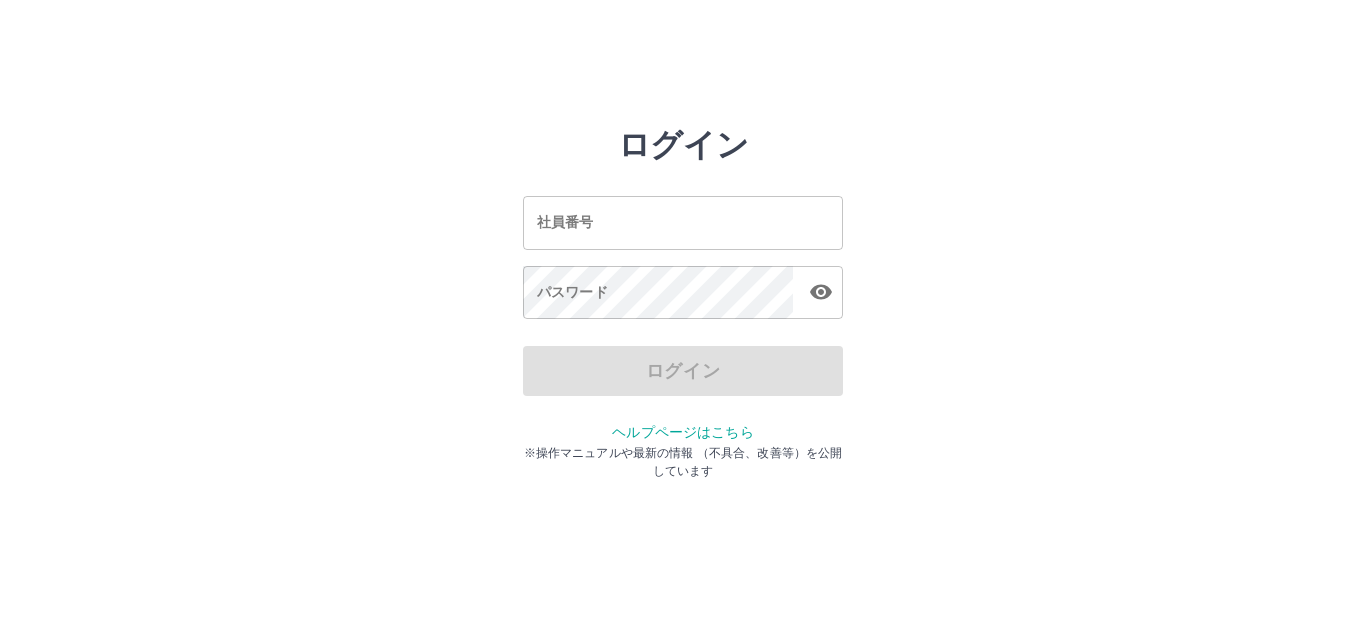 scroll, scrollTop: 0, scrollLeft: 0, axis: both 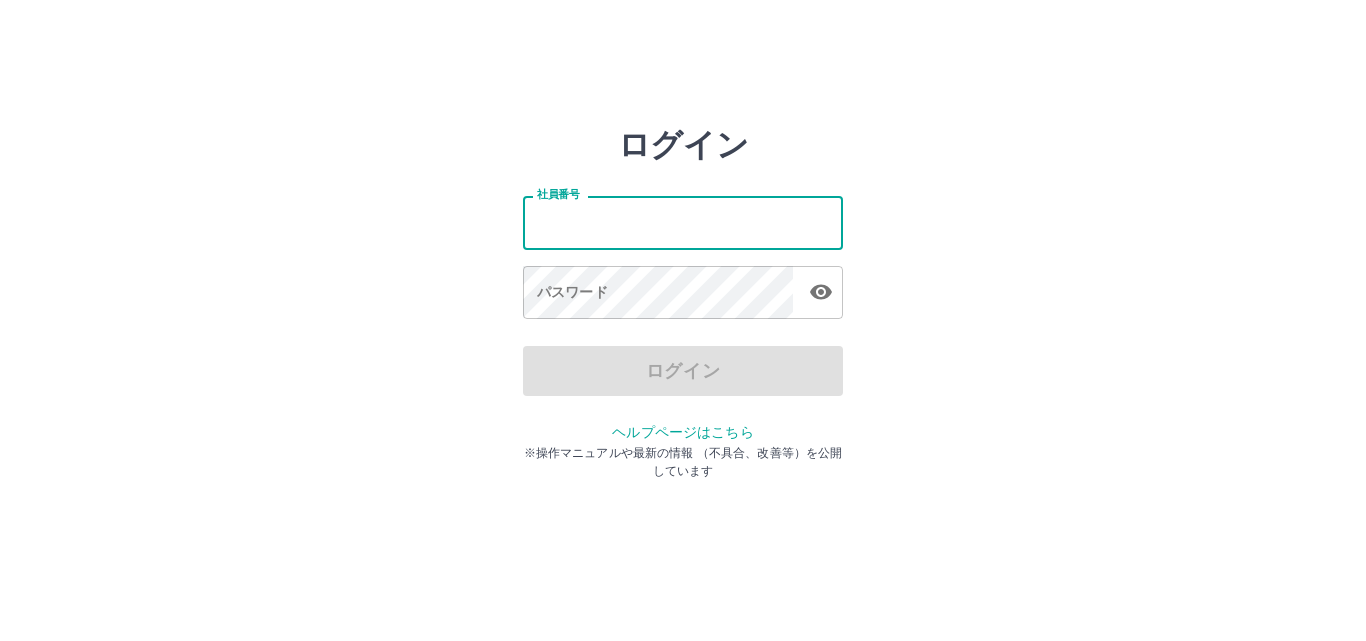 click on "社員番号" at bounding box center (683, 222) 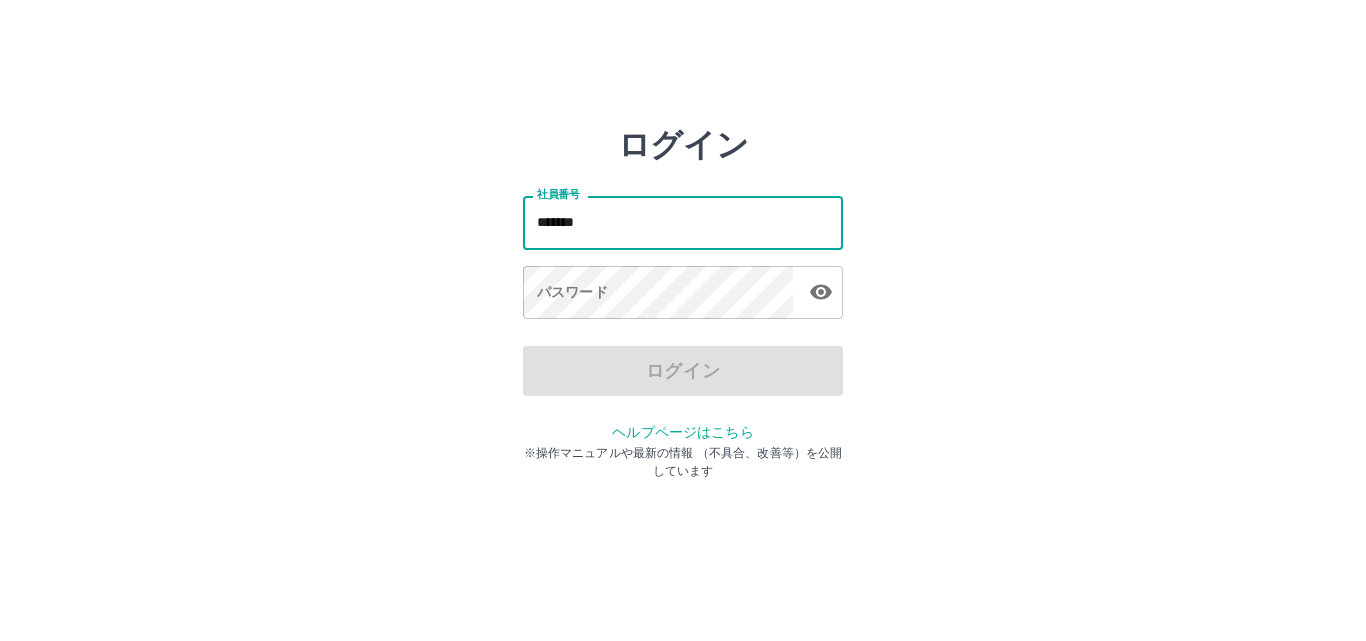 click on "*******" at bounding box center (683, 222) 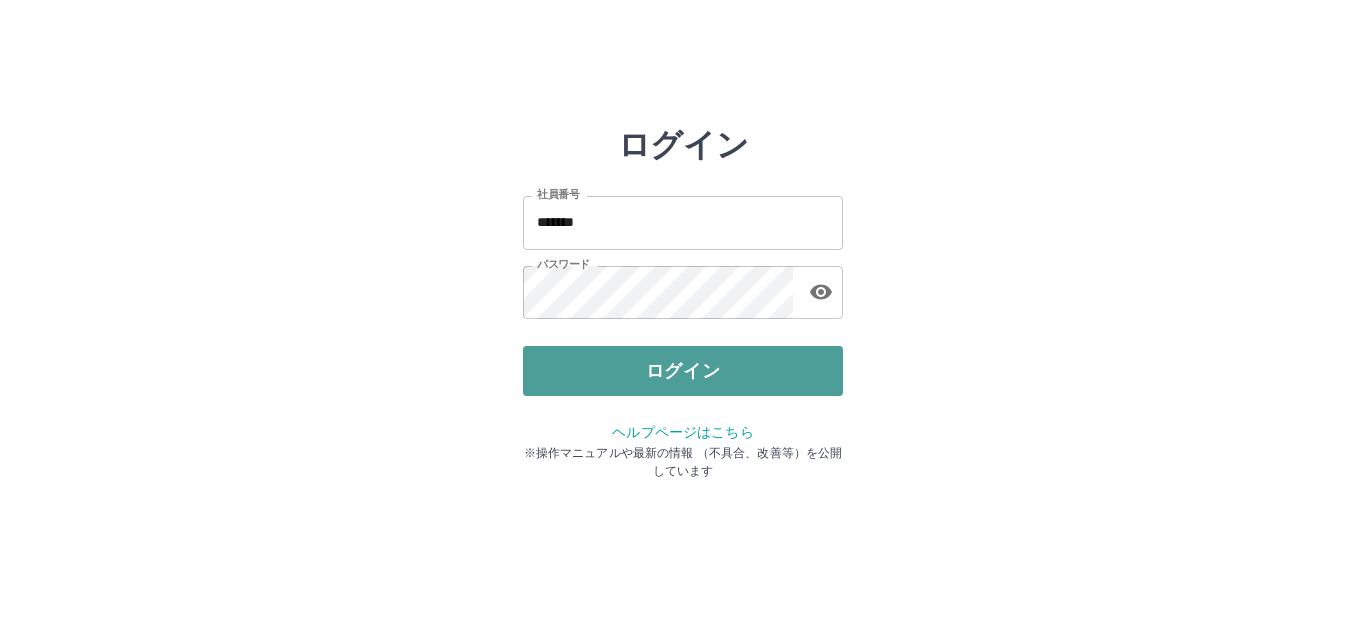 click on "ログイン" at bounding box center [683, 371] 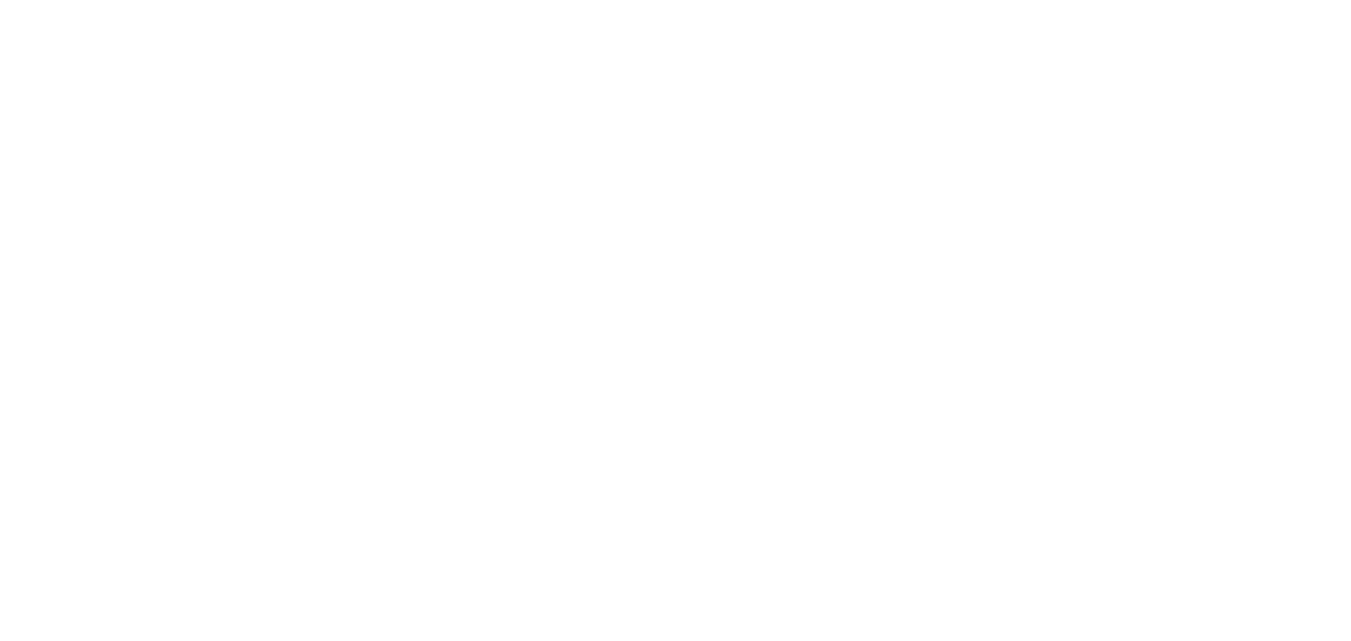 scroll, scrollTop: 0, scrollLeft: 0, axis: both 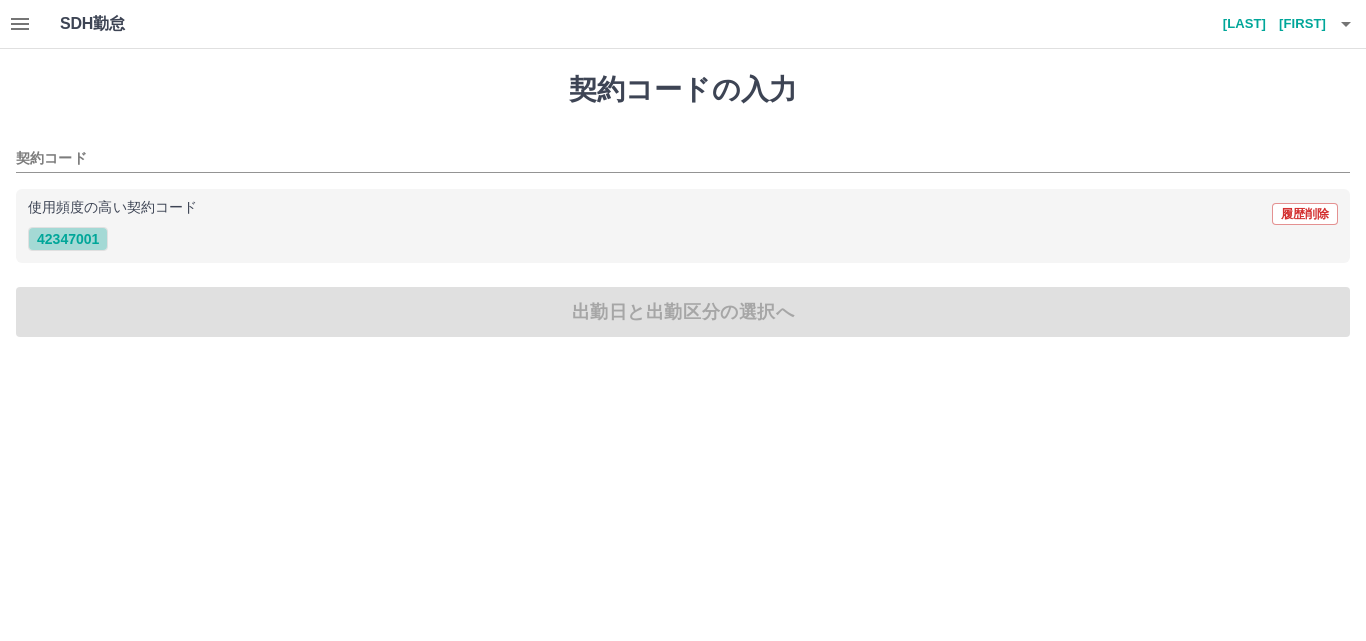 click on "42347001" at bounding box center [68, 239] 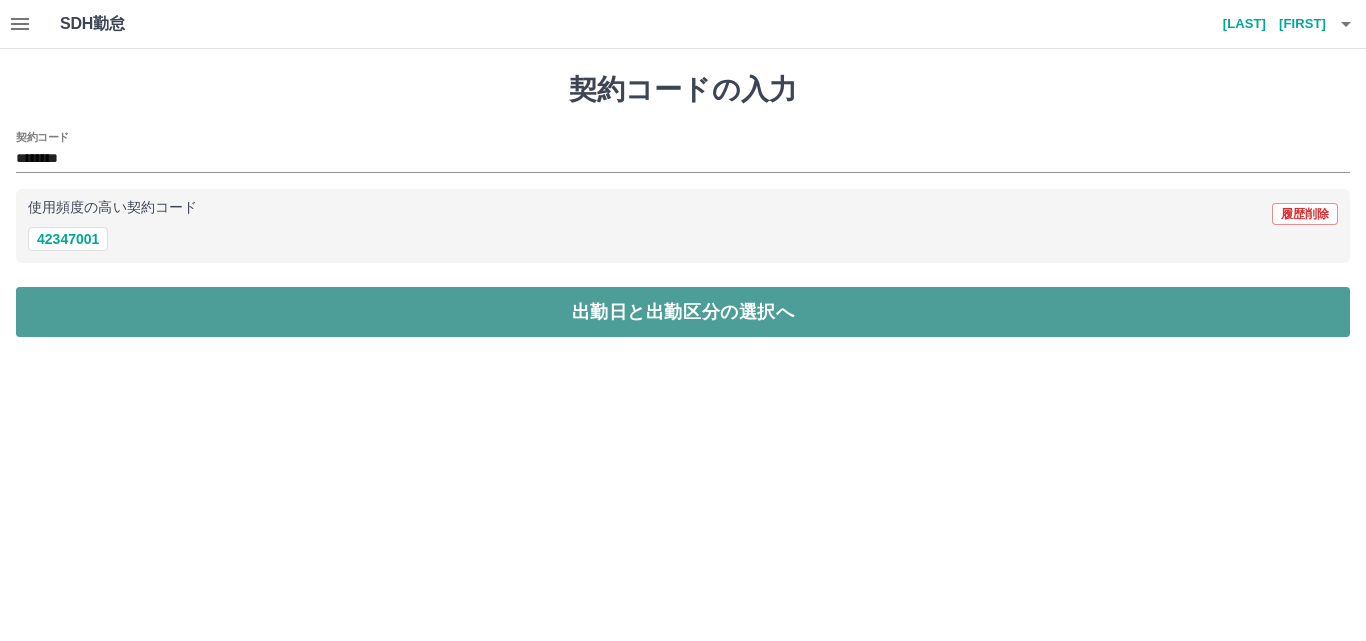 click on "出勤日と出勤区分の選択へ" at bounding box center (683, 312) 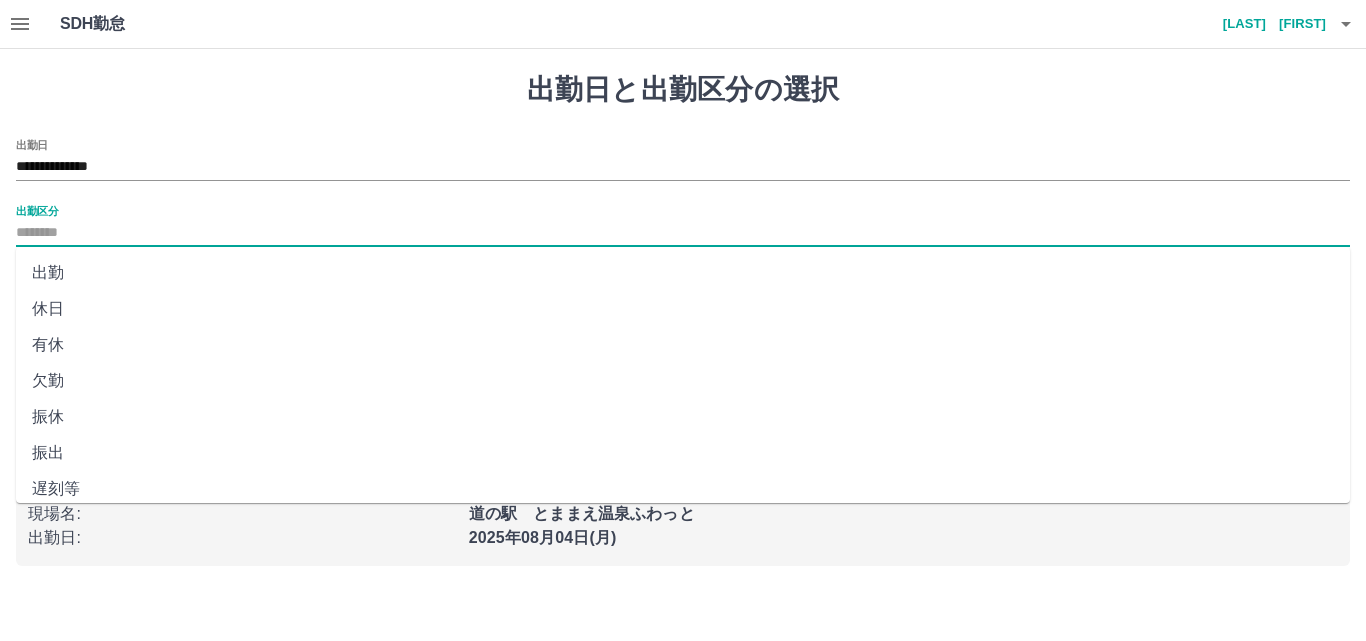 click on "出勤区分" at bounding box center [683, 233] 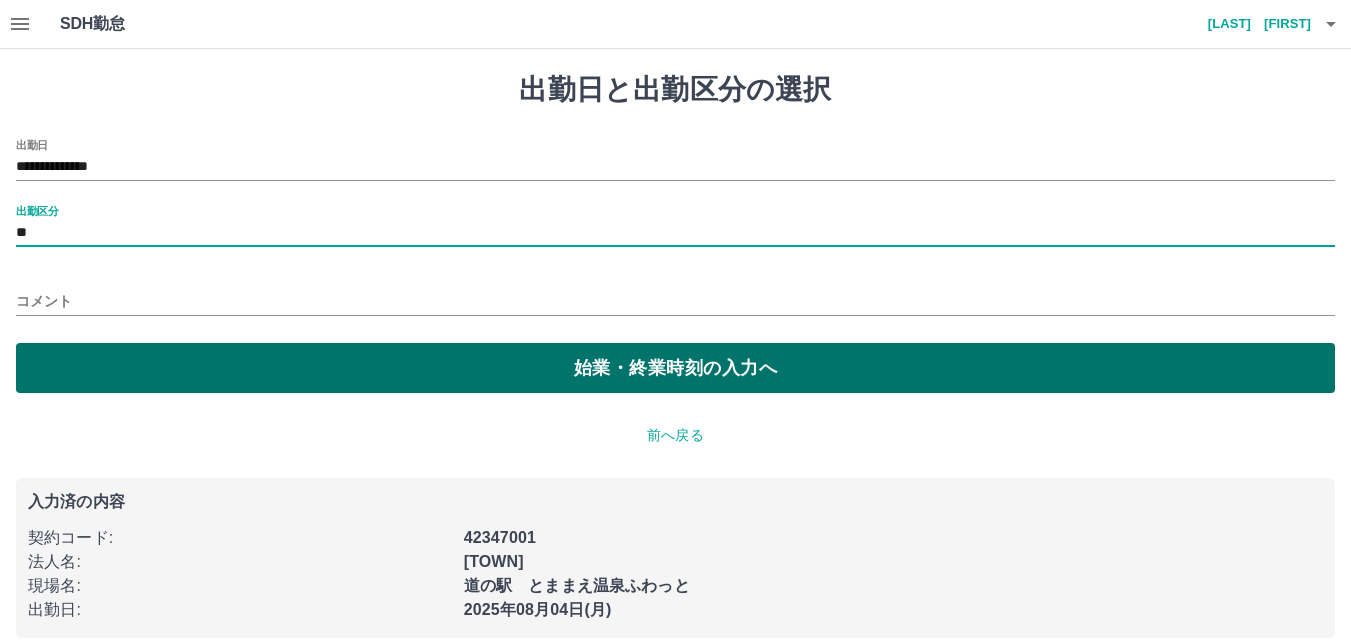 click on "始業・終業時刻の入力へ" at bounding box center (675, 368) 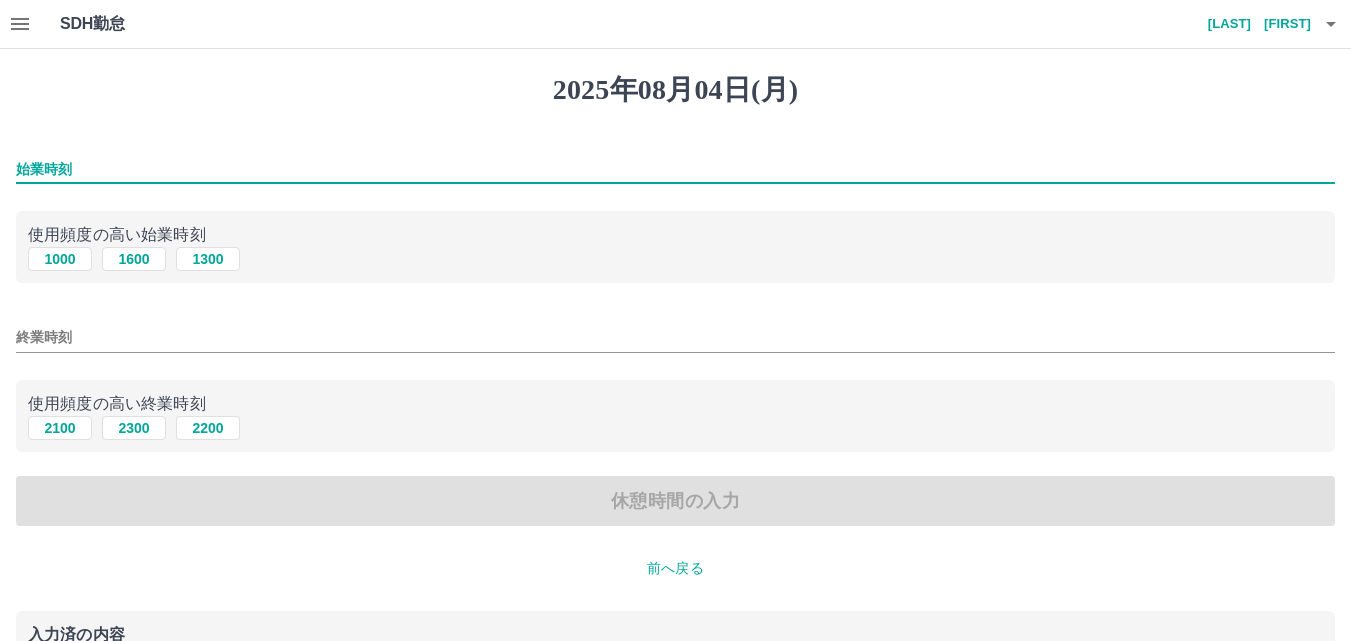 click on "始業時刻" at bounding box center [675, 169] 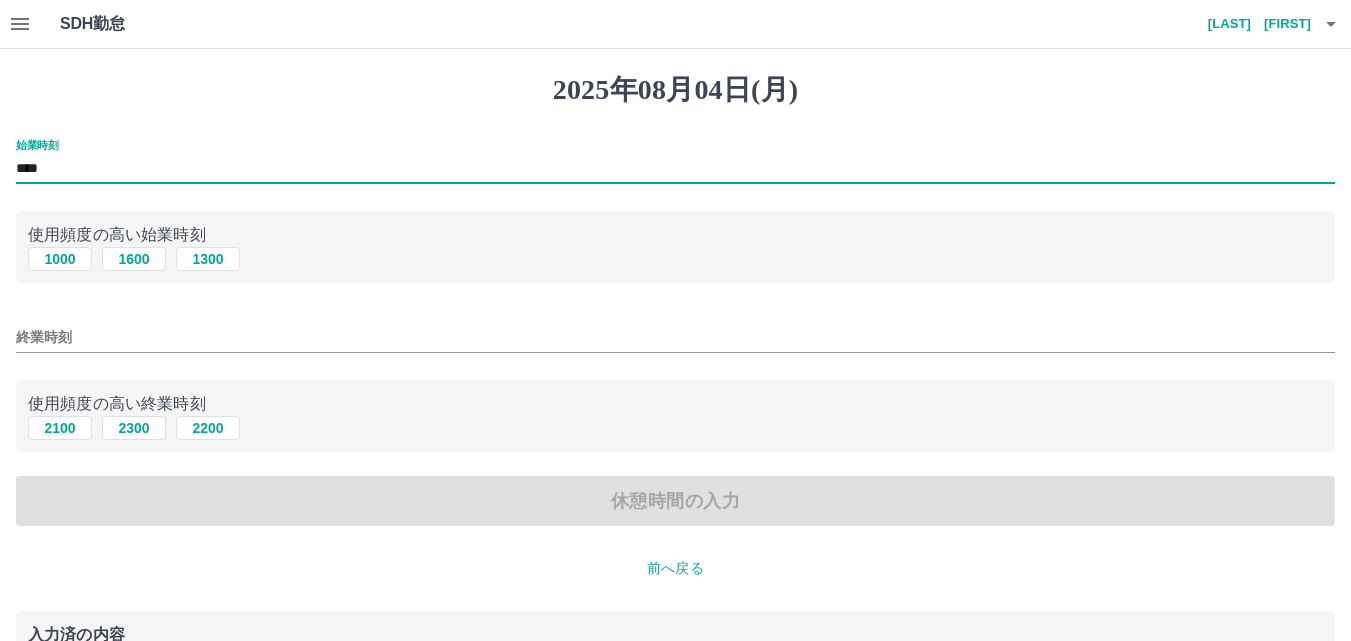 click on "****" at bounding box center [675, 169] 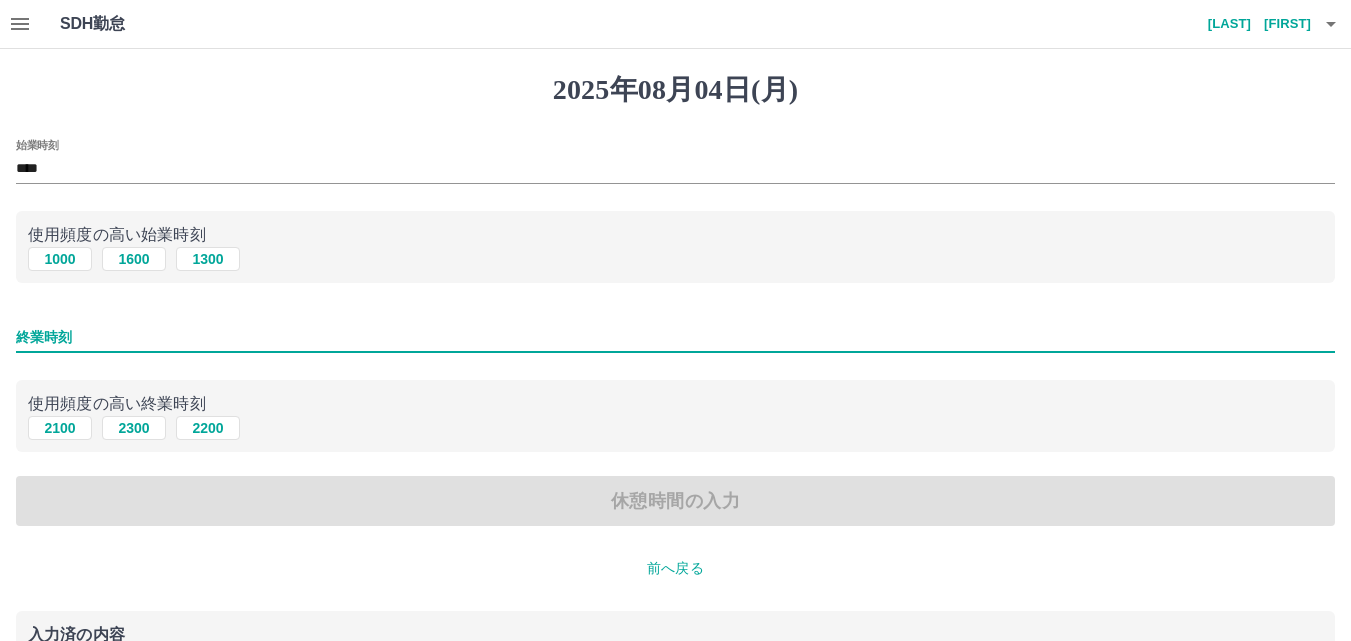 click on "終業時刻" at bounding box center (675, 337) 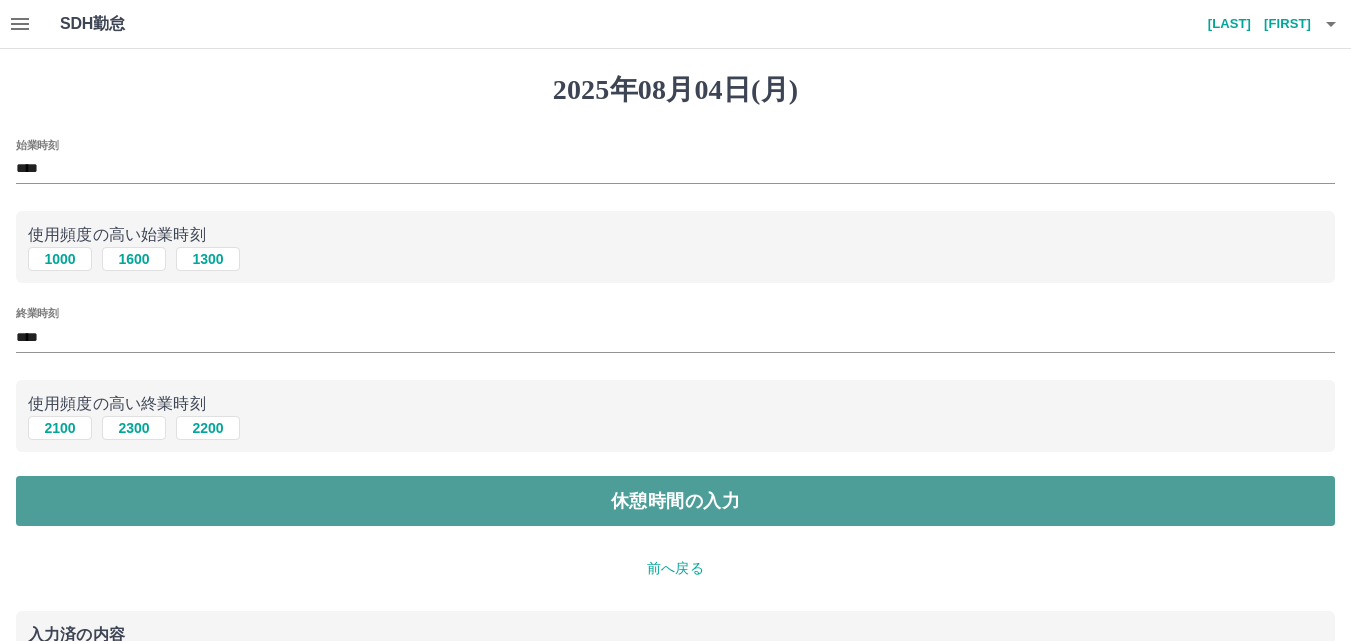 click on "休憩時間の入力" at bounding box center [675, 501] 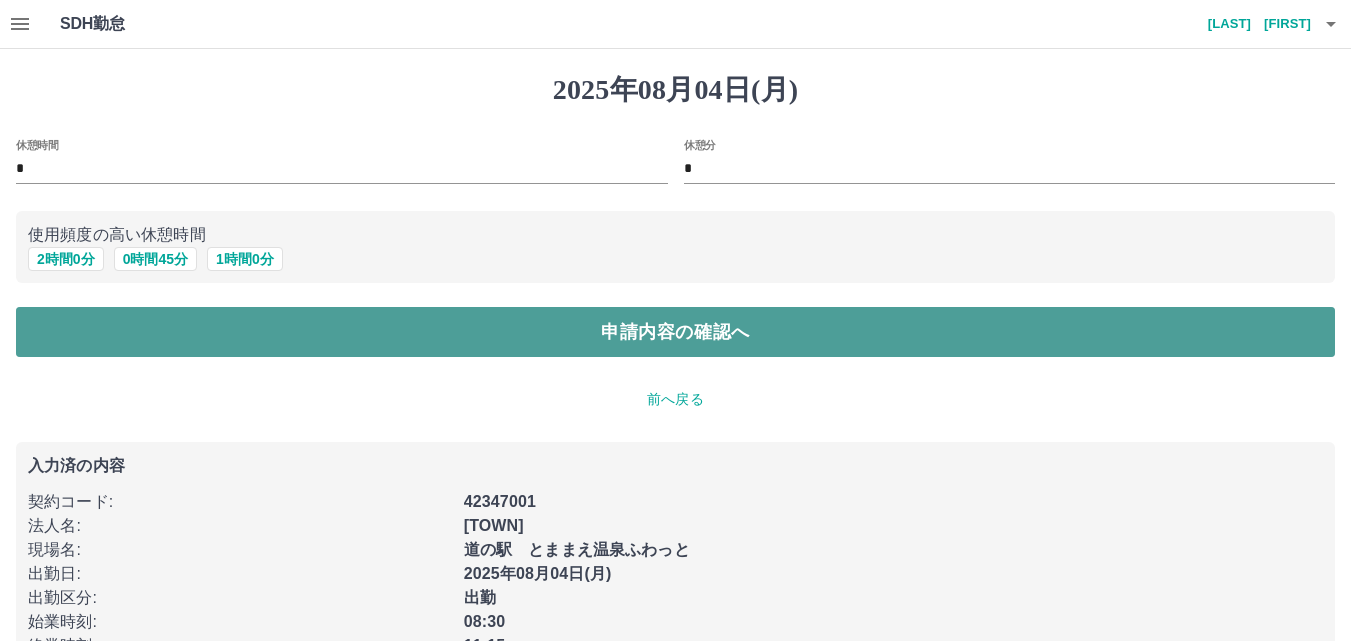 click on "申請内容の確認へ" at bounding box center (675, 332) 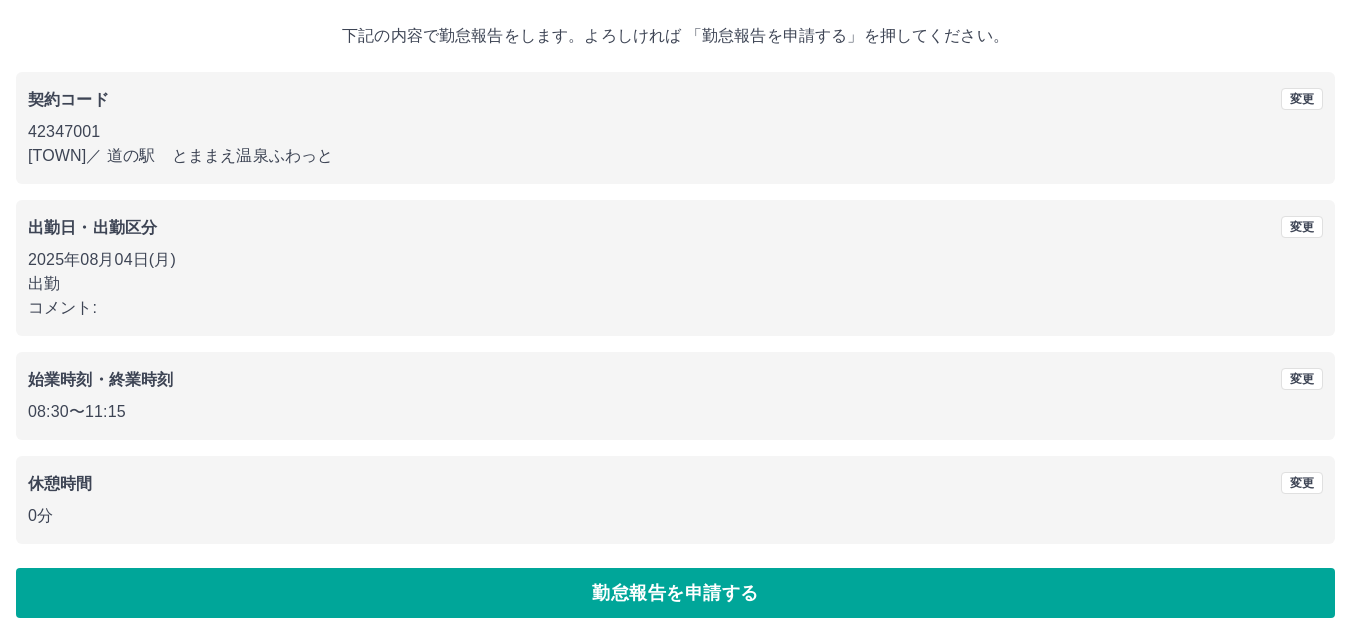 scroll, scrollTop: 108, scrollLeft: 0, axis: vertical 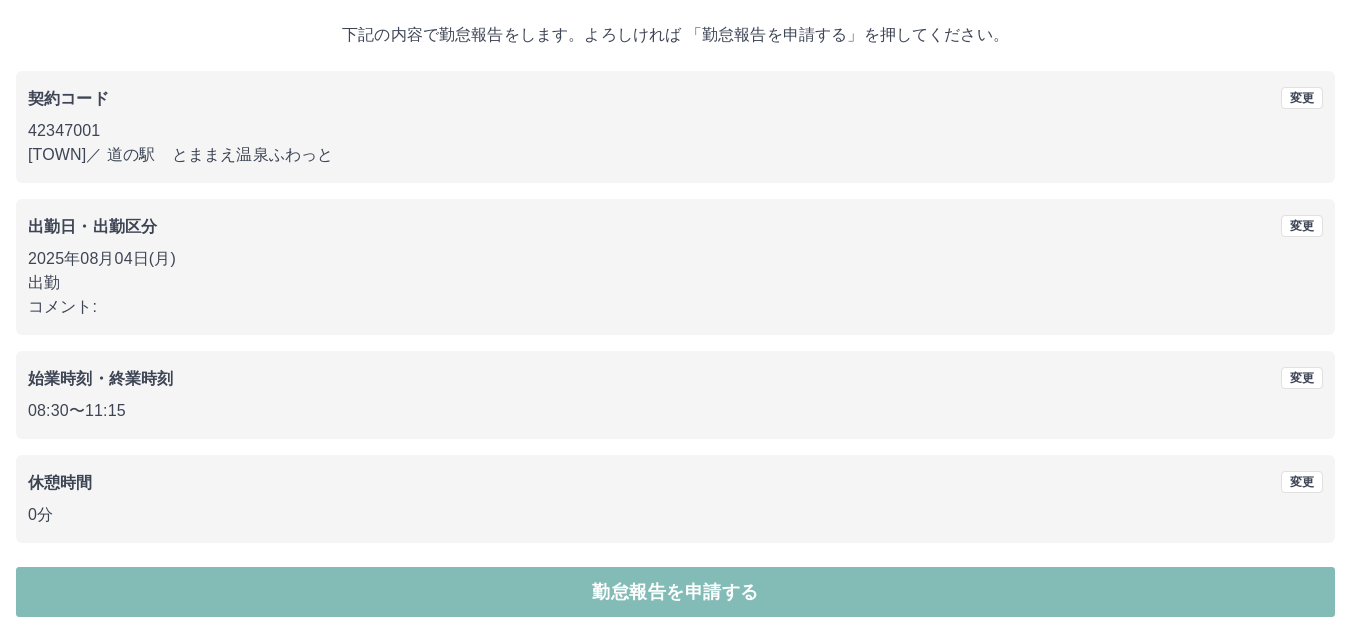 click on "勤怠報告を申請する" at bounding box center [675, 592] 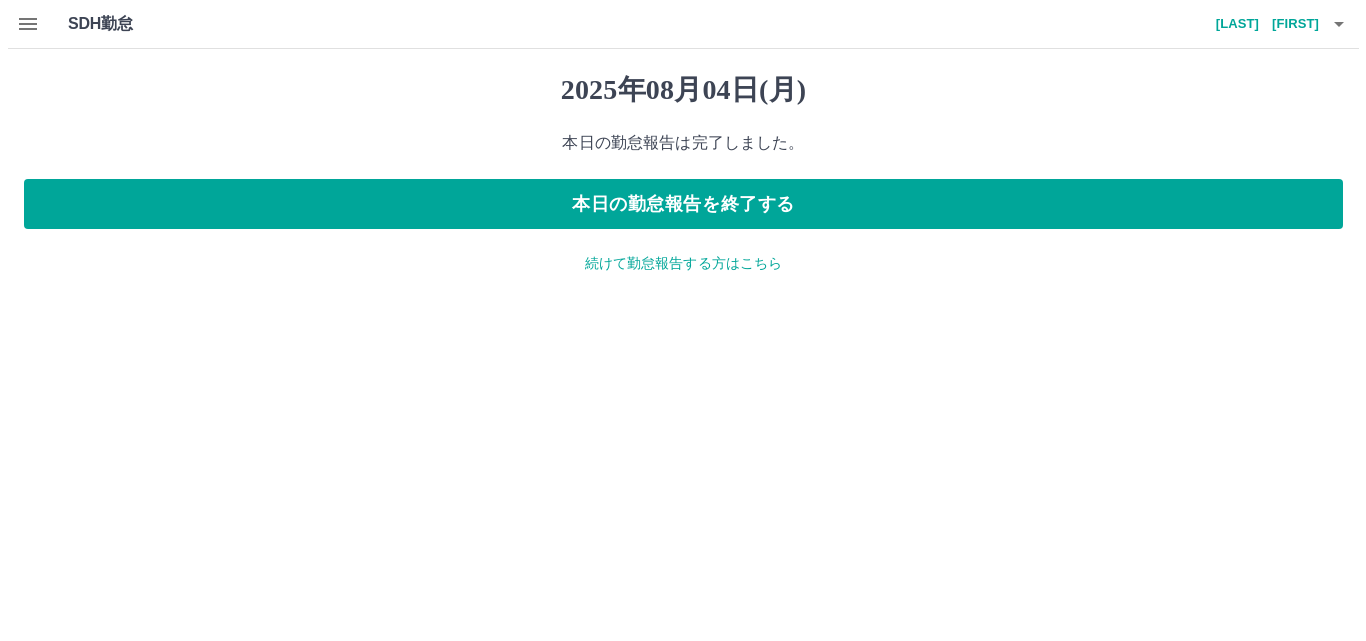 scroll, scrollTop: 0, scrollLeft: 0, axis: both 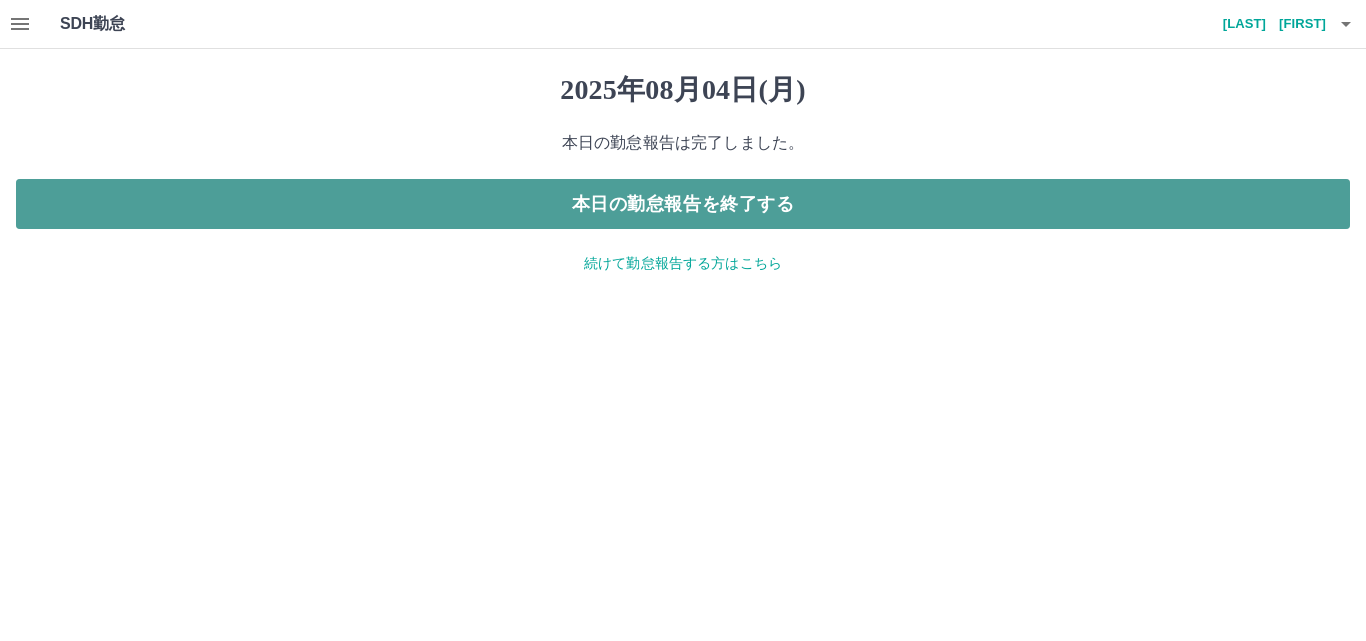 drag, startPoint x: 140, startPoint y: 580, endPoint x: 481, endPoint y: 194, distance: 515.0505 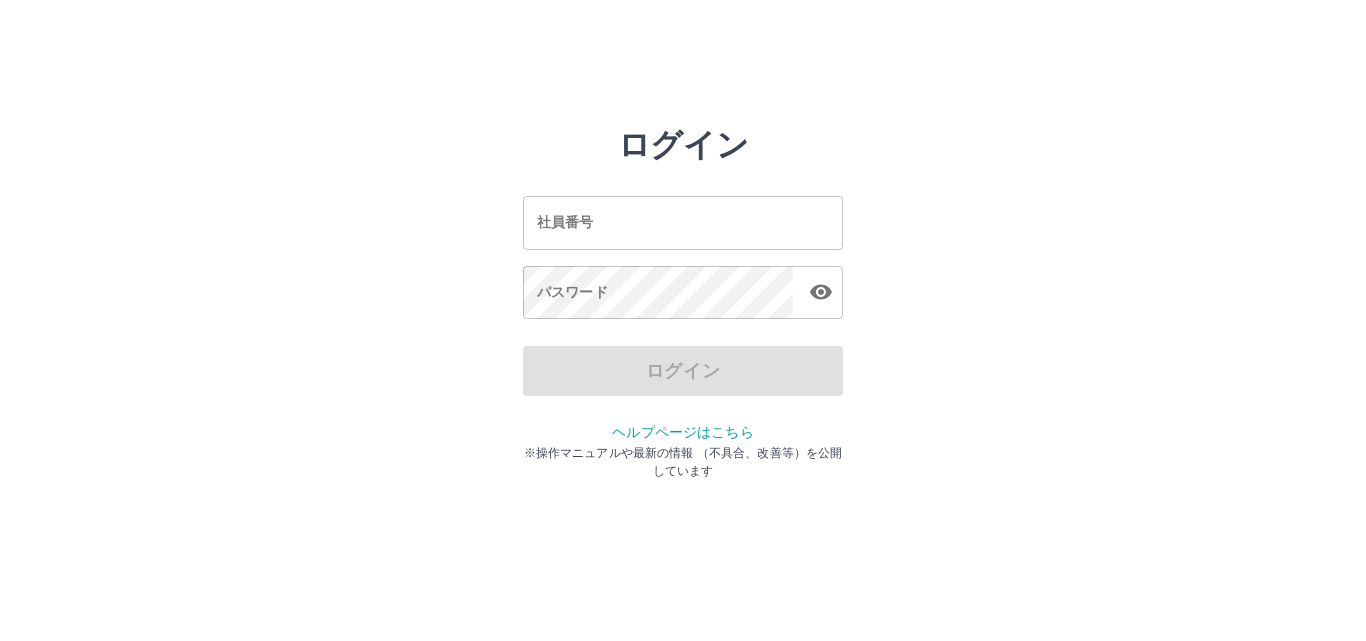 scroll, scrollTop: 0, scrollLeft: 0, axis: both 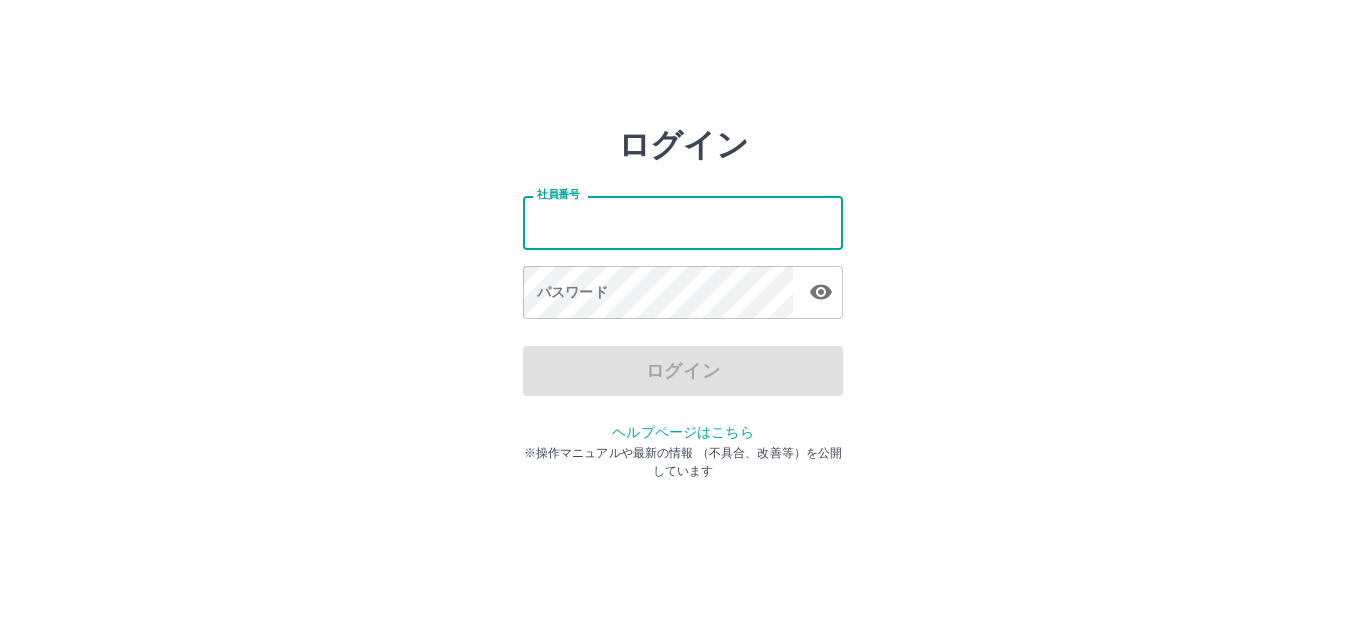click on "社員番号" at bounding box center [683, 222] 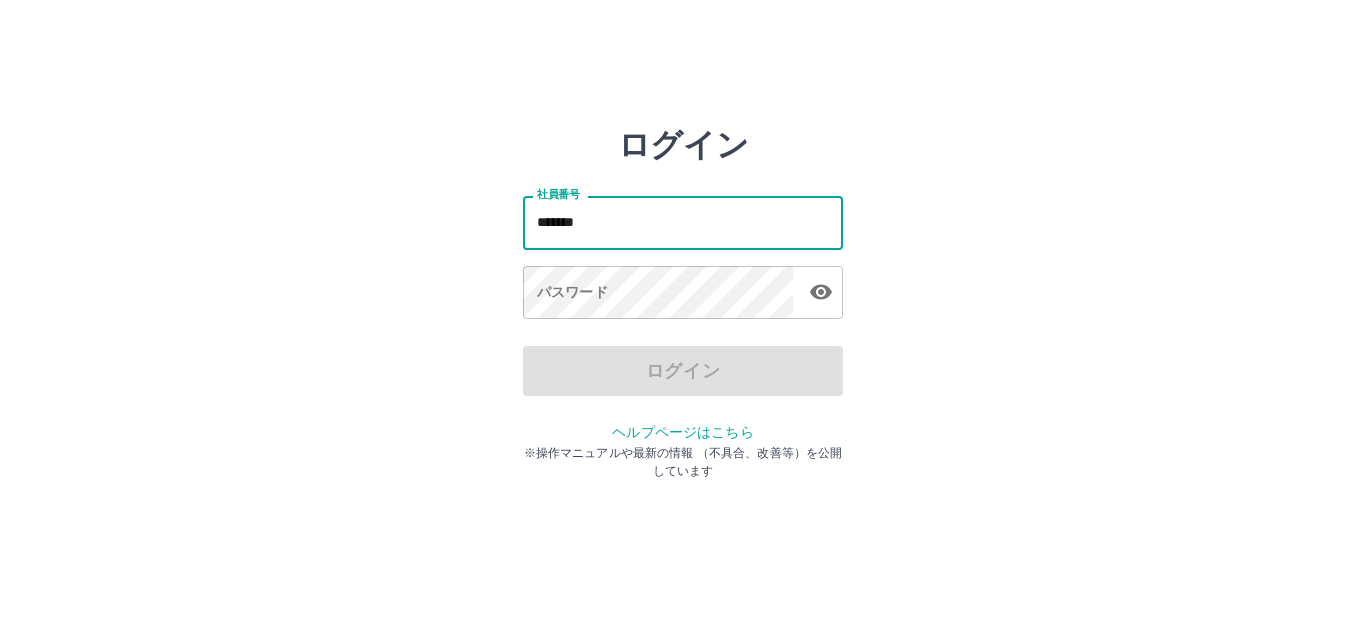 click on "*******" at bounding box center (683, 222) 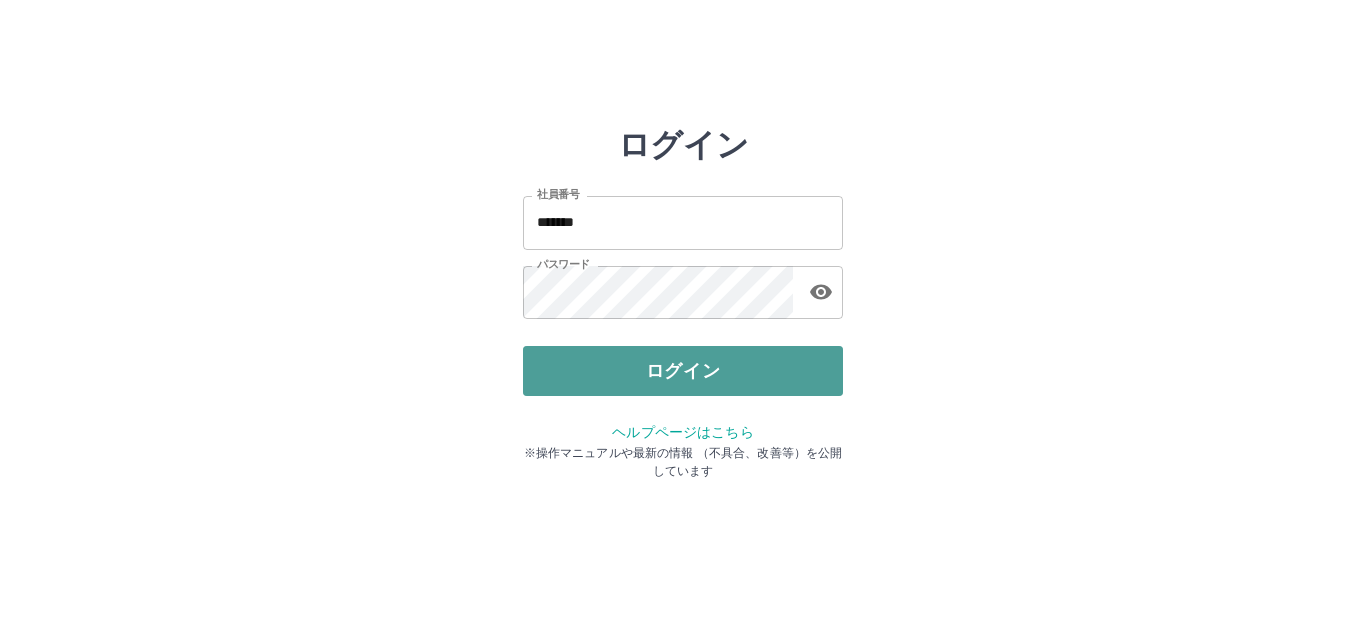 click on "ログイン" at bounding box center (683, 371) 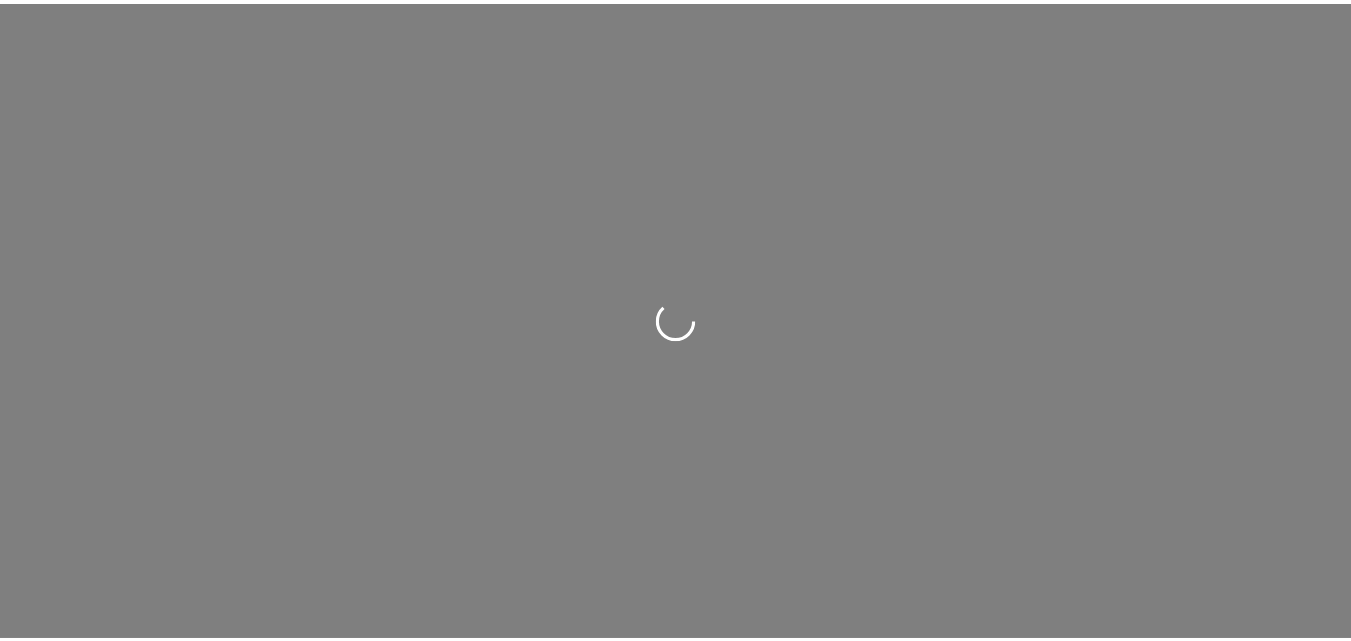 scroll, scrollTop: 0, scrollLeft: 0, axis: both 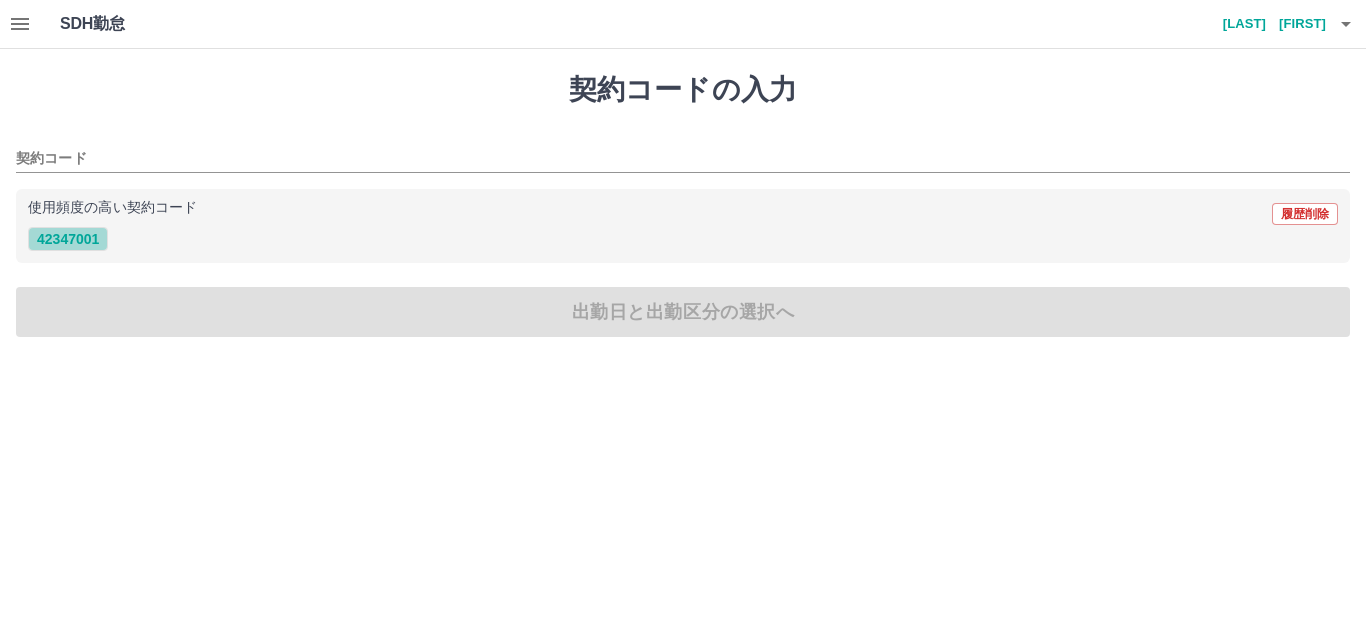 click on "42347001" at bounding box center [68, 239] 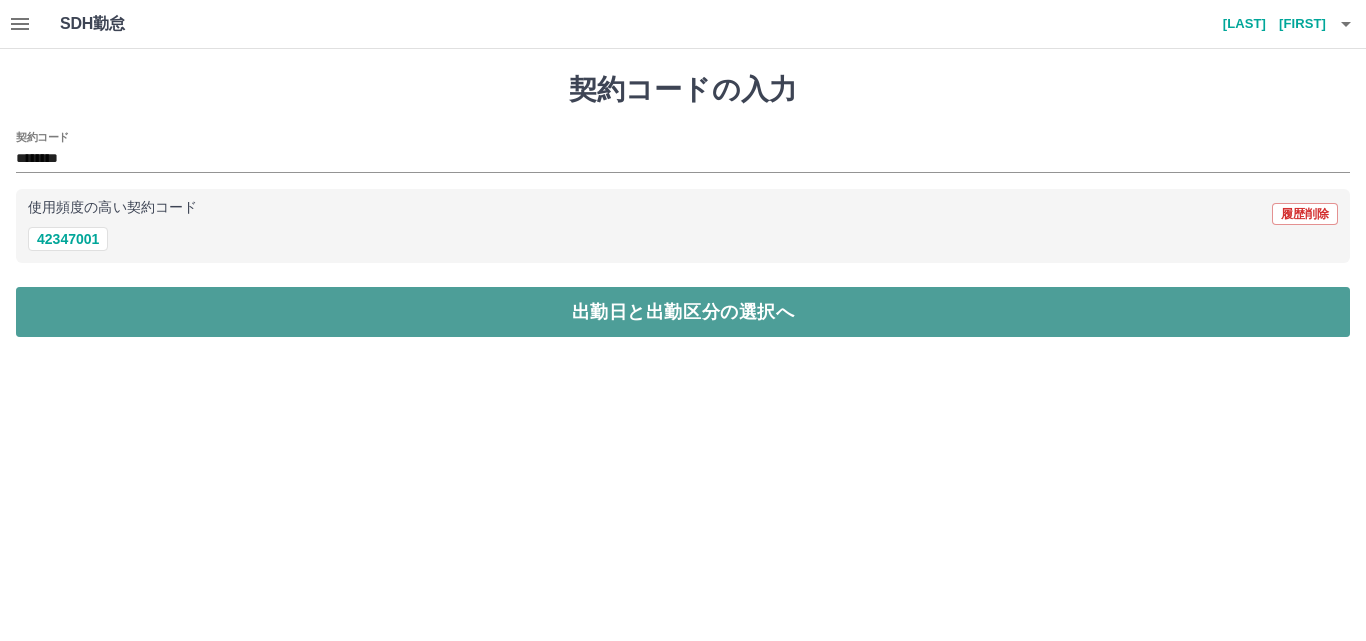 click on "出勤日と出勤区分の選択へ" at bounding box center [683, 312] 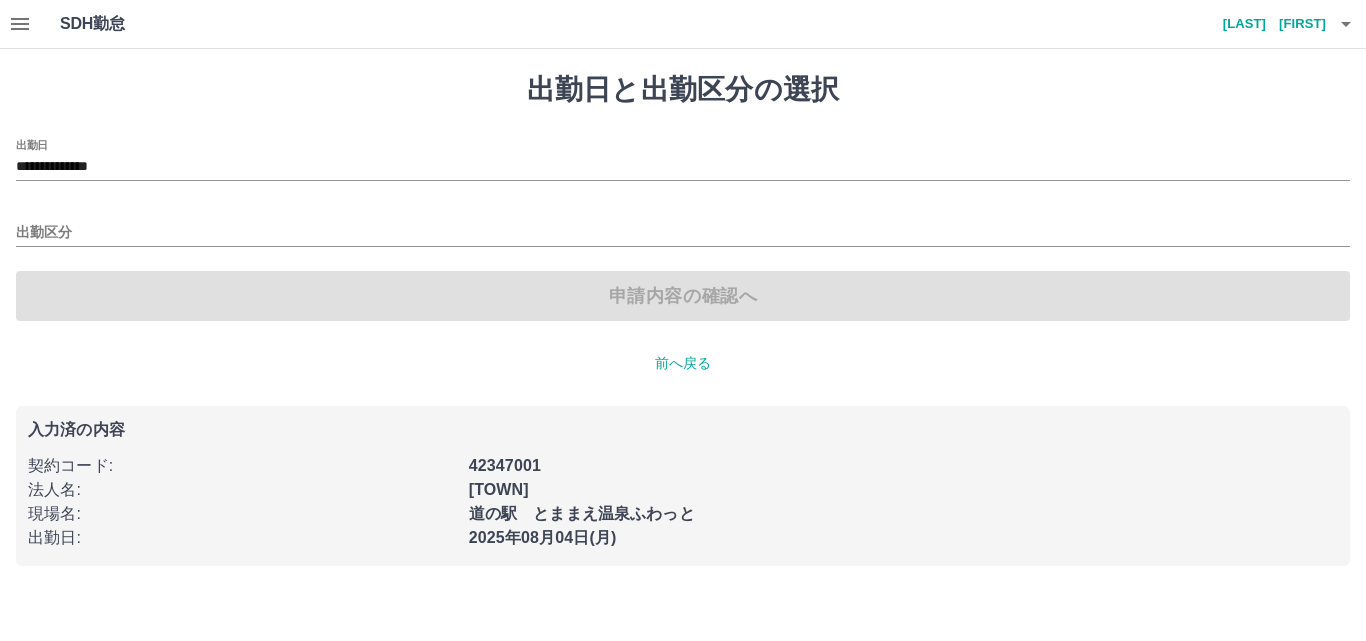click on "出勤区分" at bounding box center (683, 226) 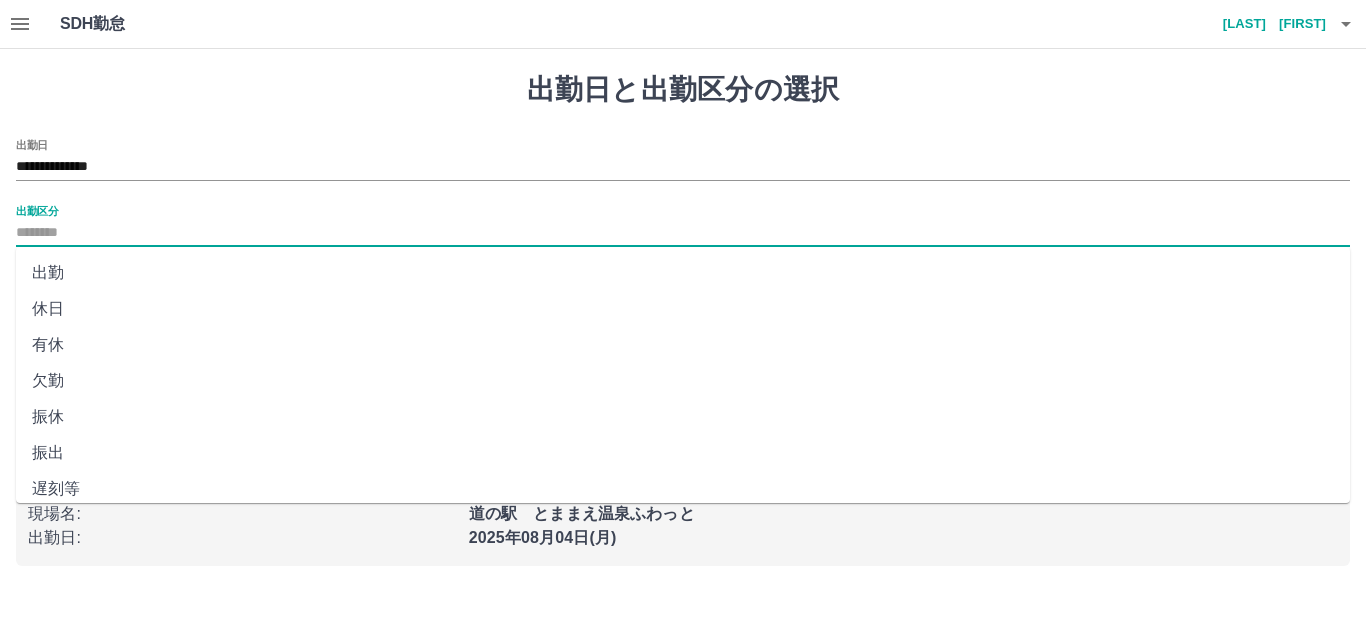 click on "出勤区分" at bounding box center (683, 233) 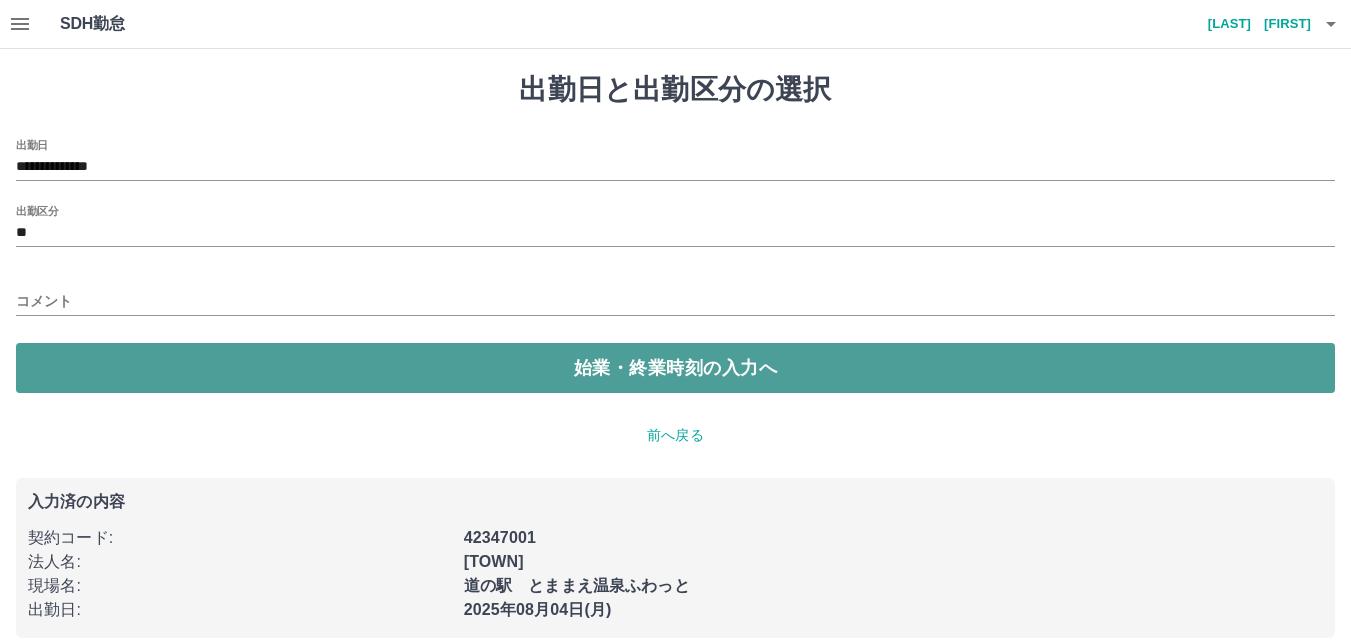 click on "始業・終業時刻の入力へ" at bounding box center [675, 368] 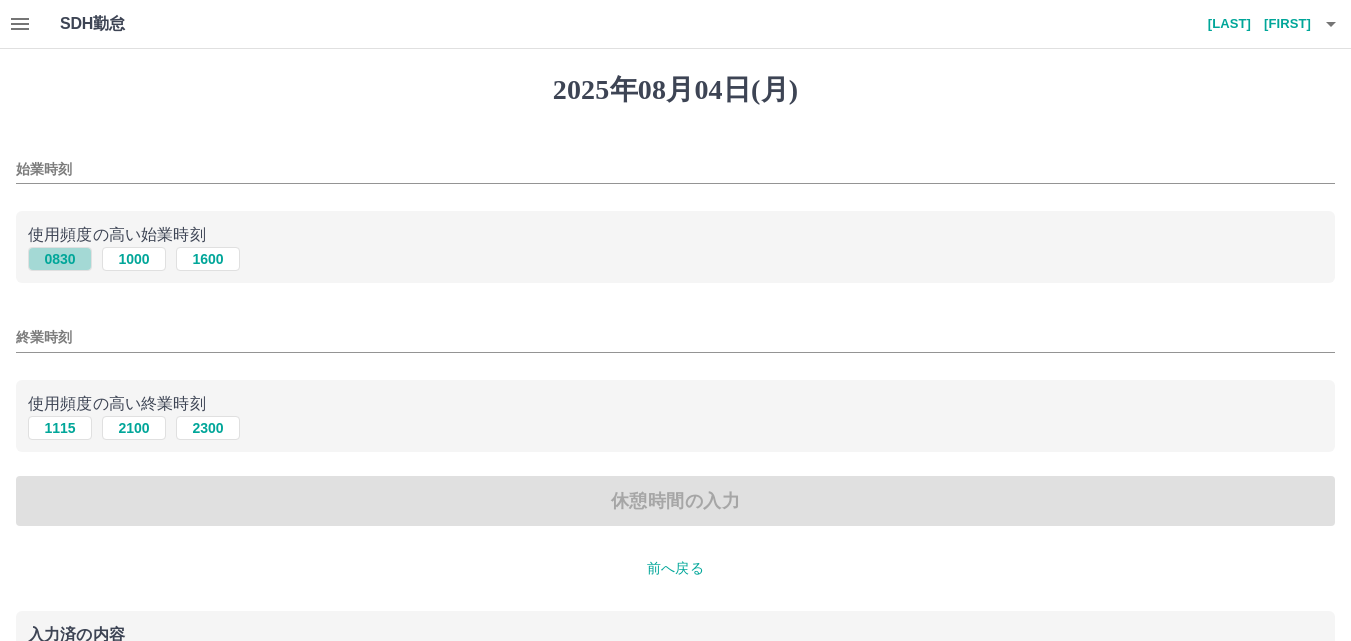 click on "0830" at bounding box center (60, 259) 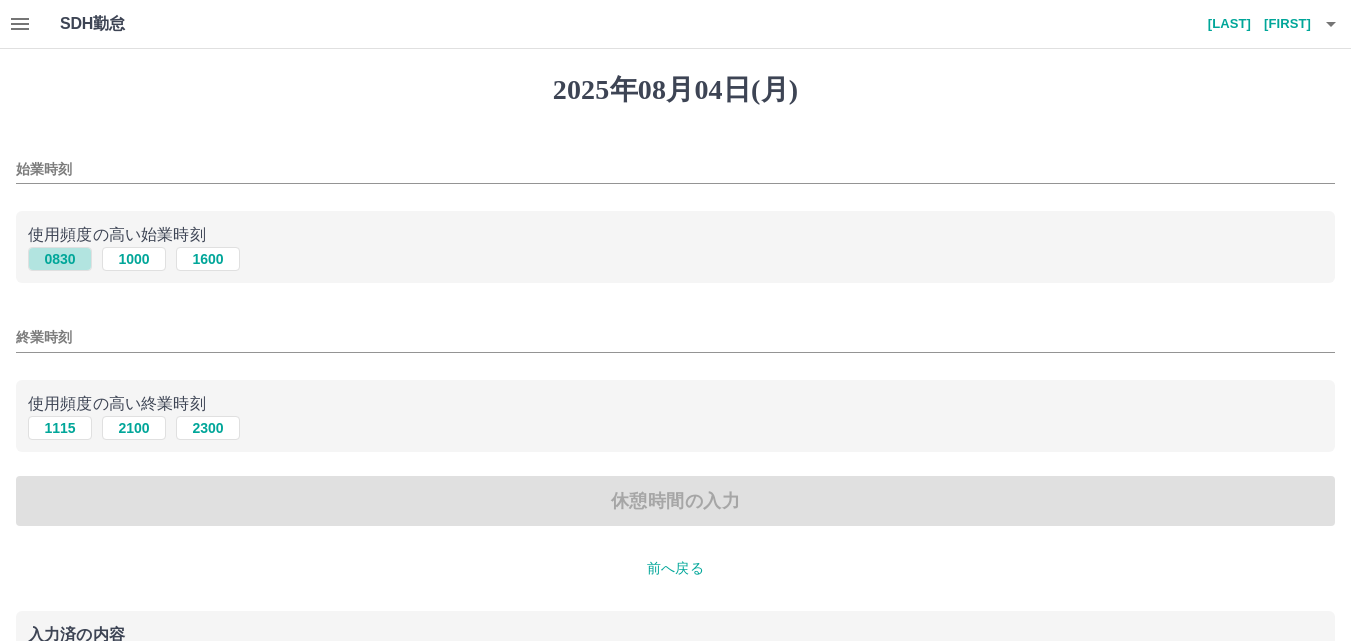 type on "****" 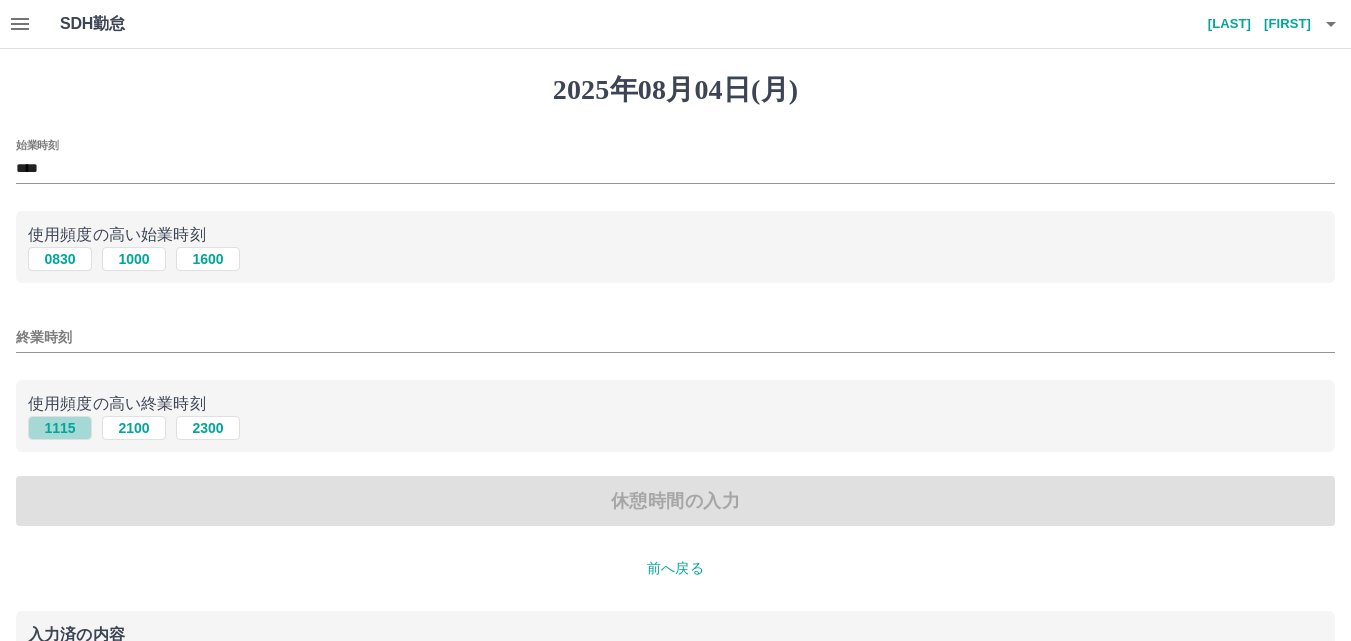 click on "1115" at bounding box center [60, 428] 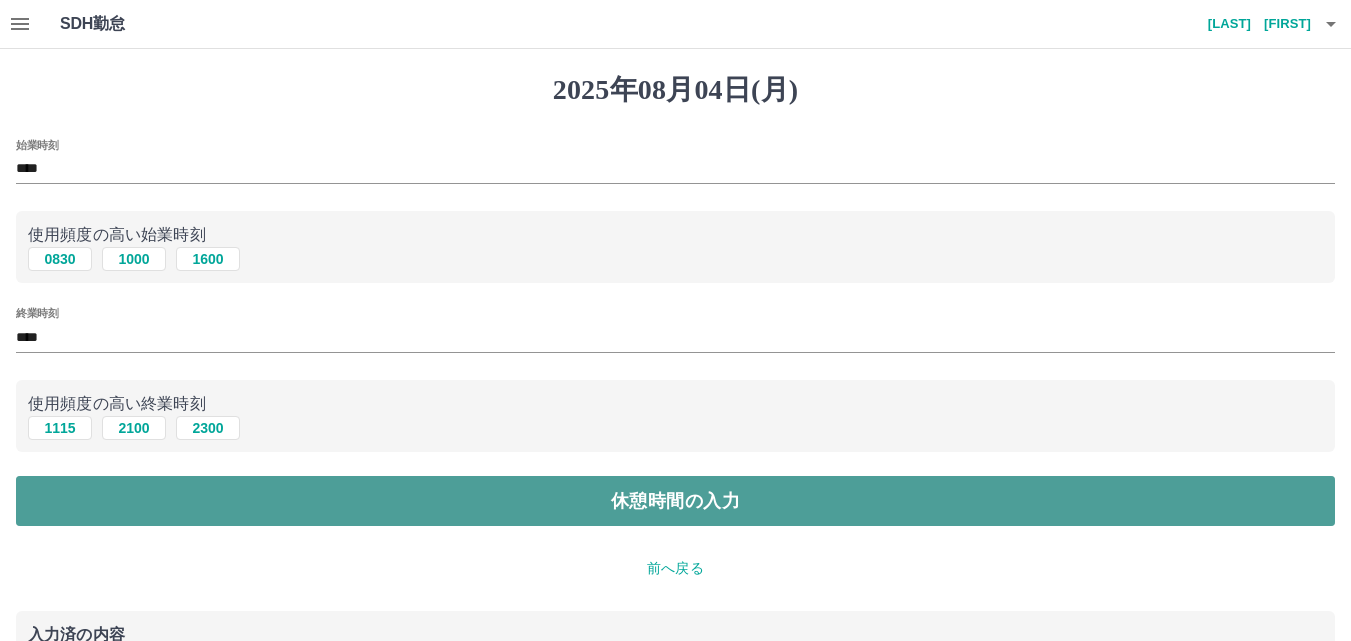 click on "休憩時間の入力" at bounding box center [675, 501] 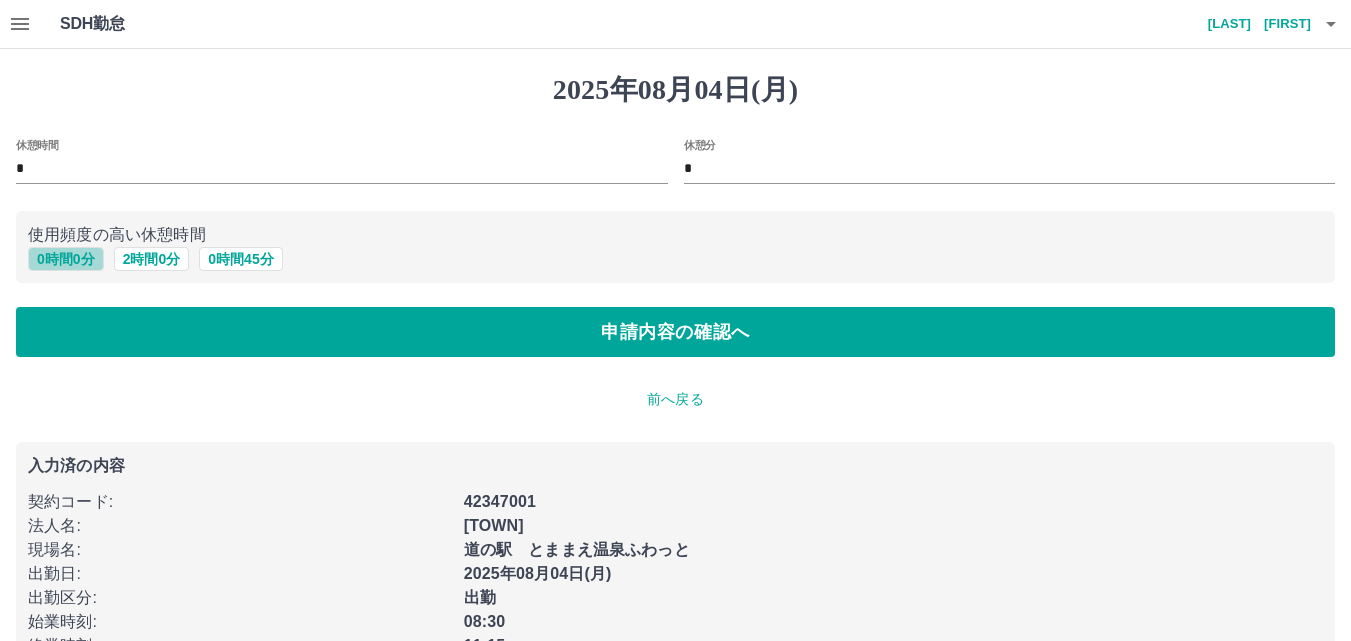 click on "0 時間 0 分" at bounding box center (66, 259) 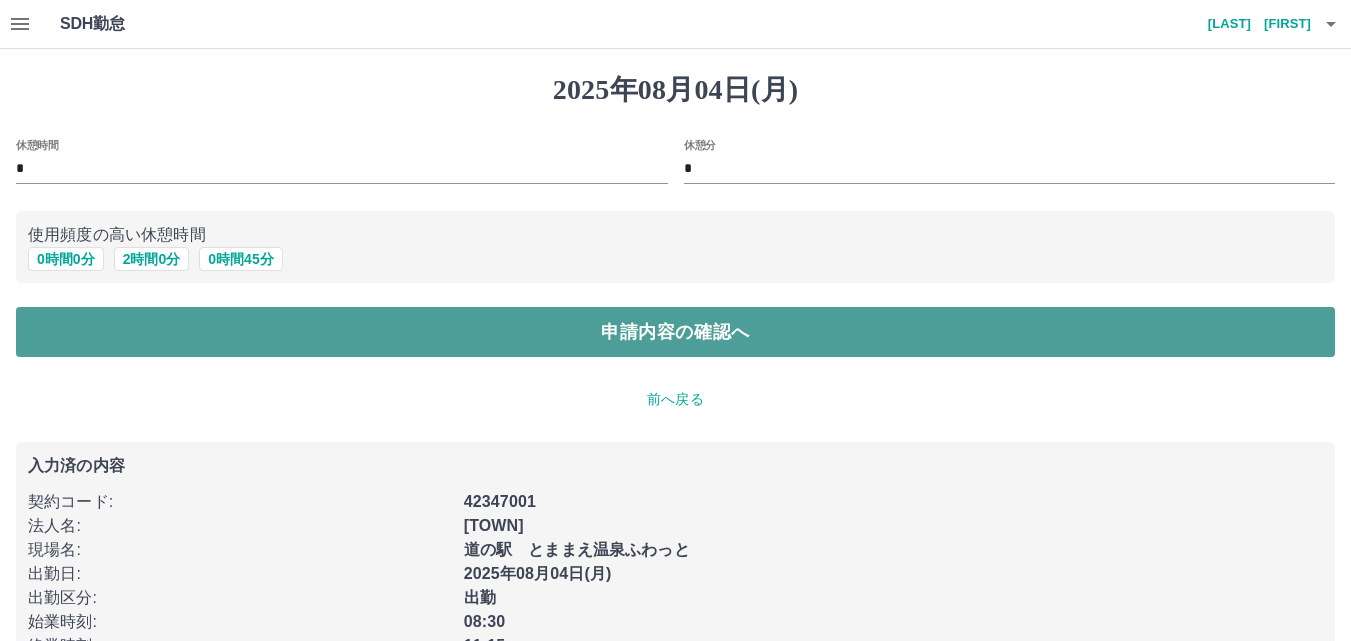 click on "申請内容の確認へ" at bounding box center (675, 332) 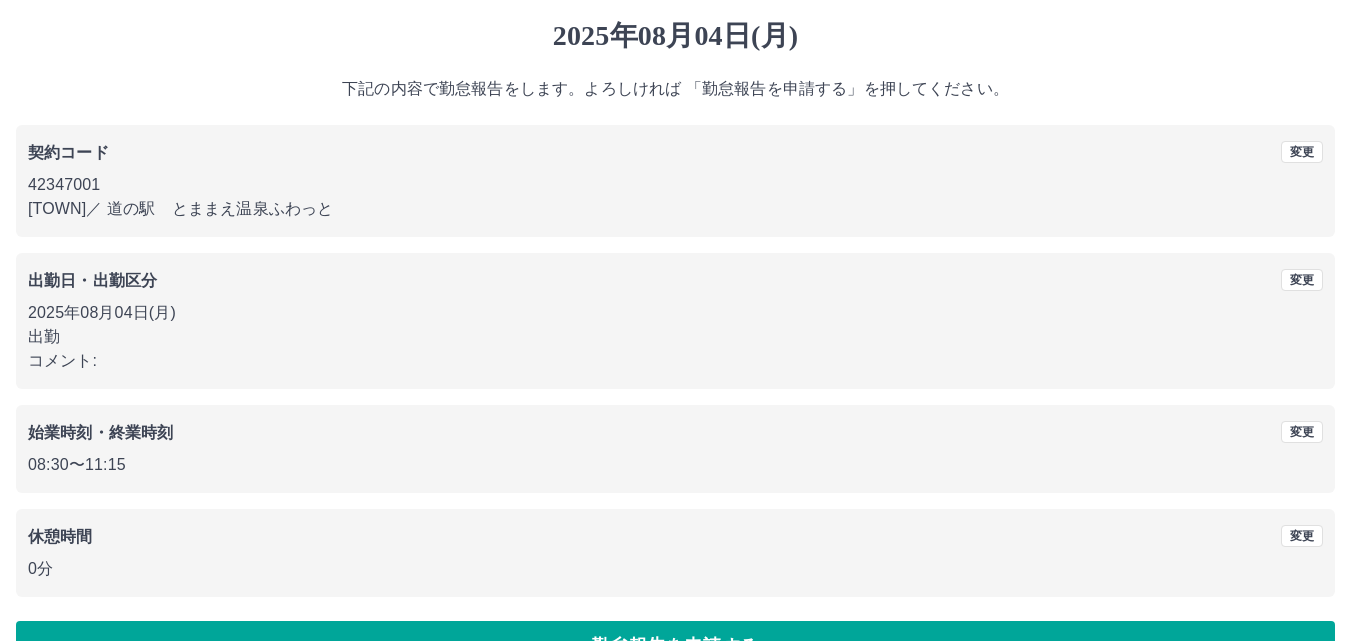 scroll, scrollTop: 108, scrollLeft: 0, axis: vertical 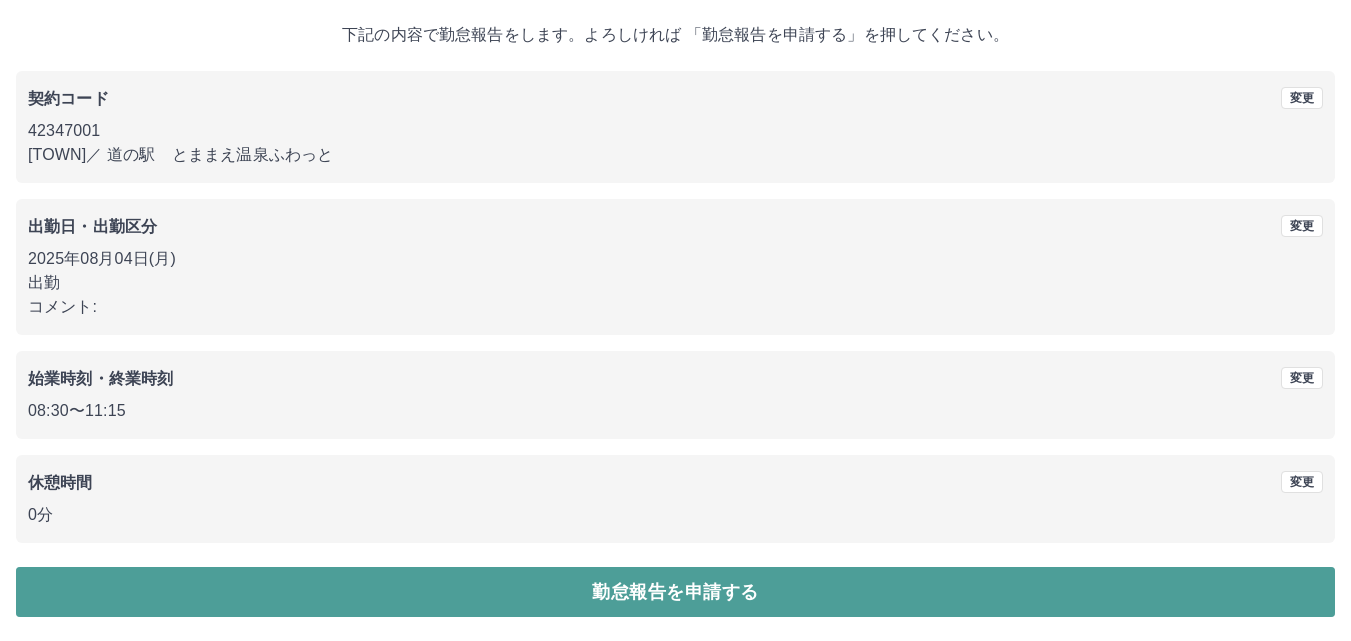 click on "勤怠報告を申請する" at bounding box center (675, 592) 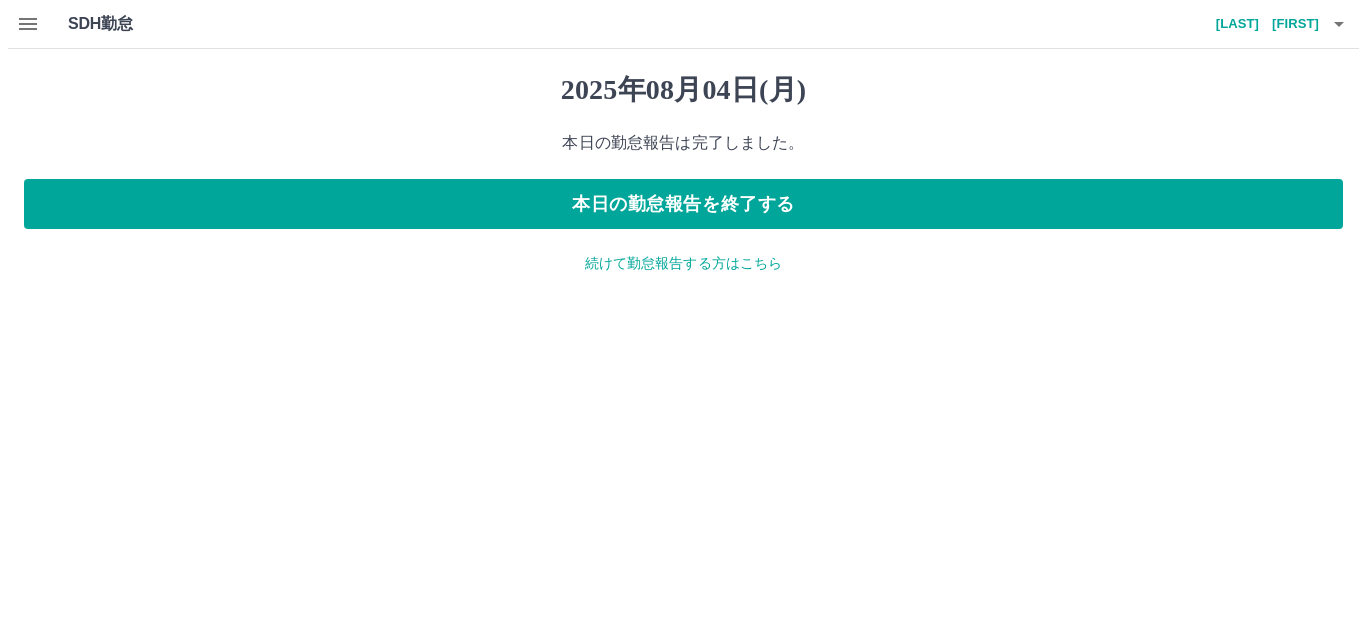 scroll, scrollTop: 0, scrollLeft: 0, axis: both 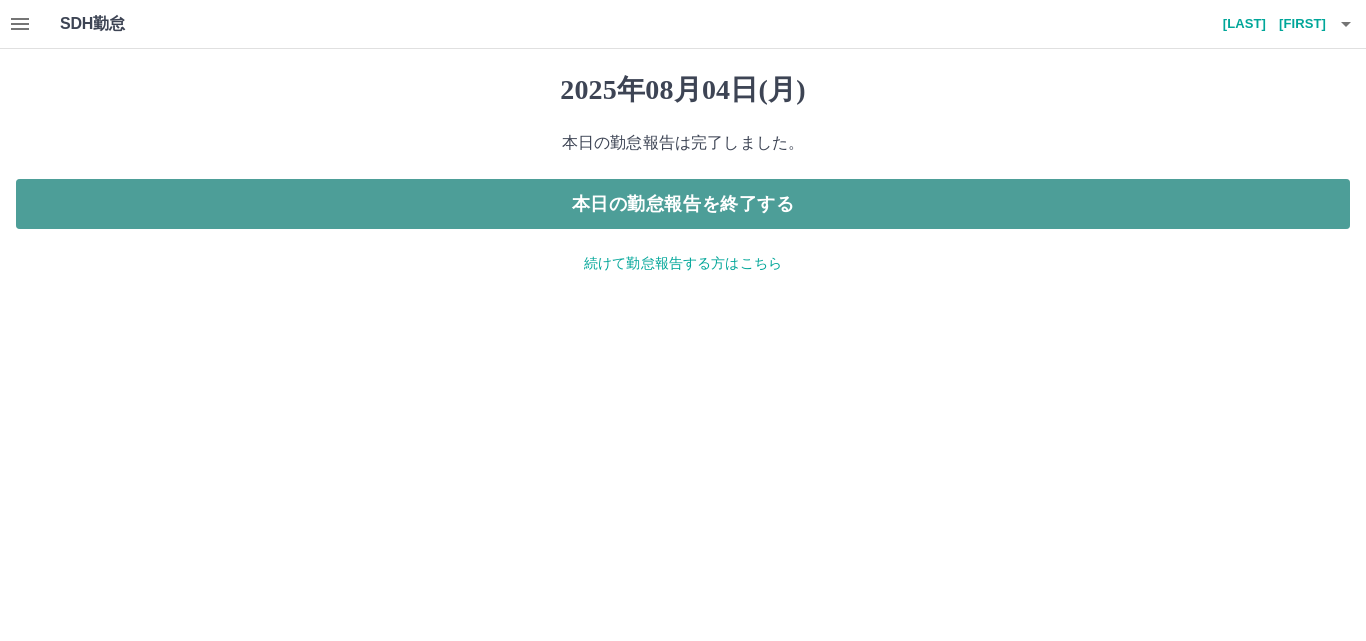 click on "本日の勤怠報告を終了する" at bounding box center [683, 204] 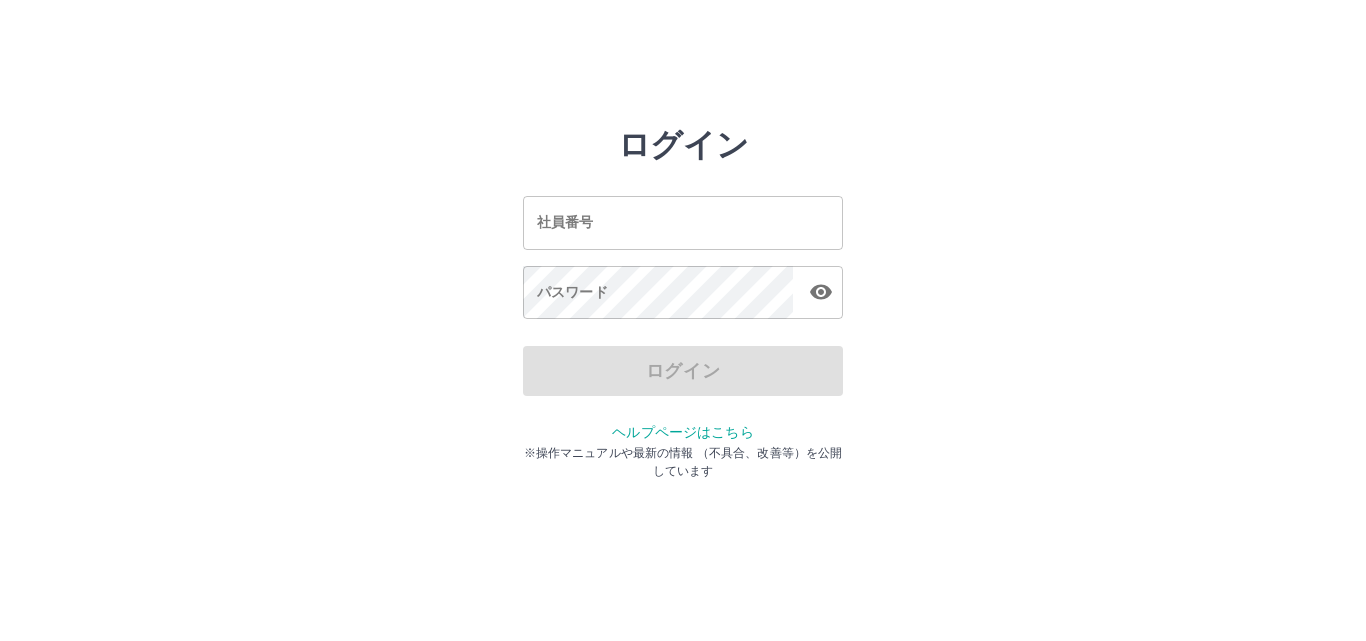 scroll, scrollTop: 0, scrollLeft: 0, axis: both 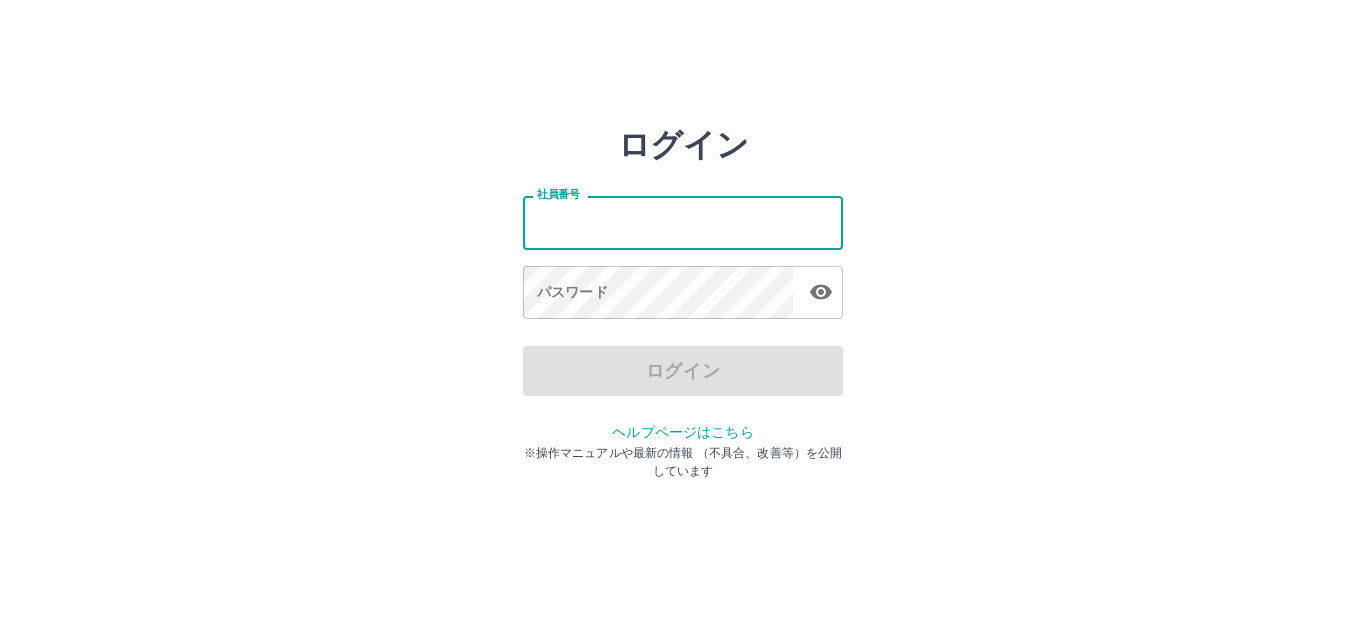click on "社員番号" at bounding box center [683, 222] 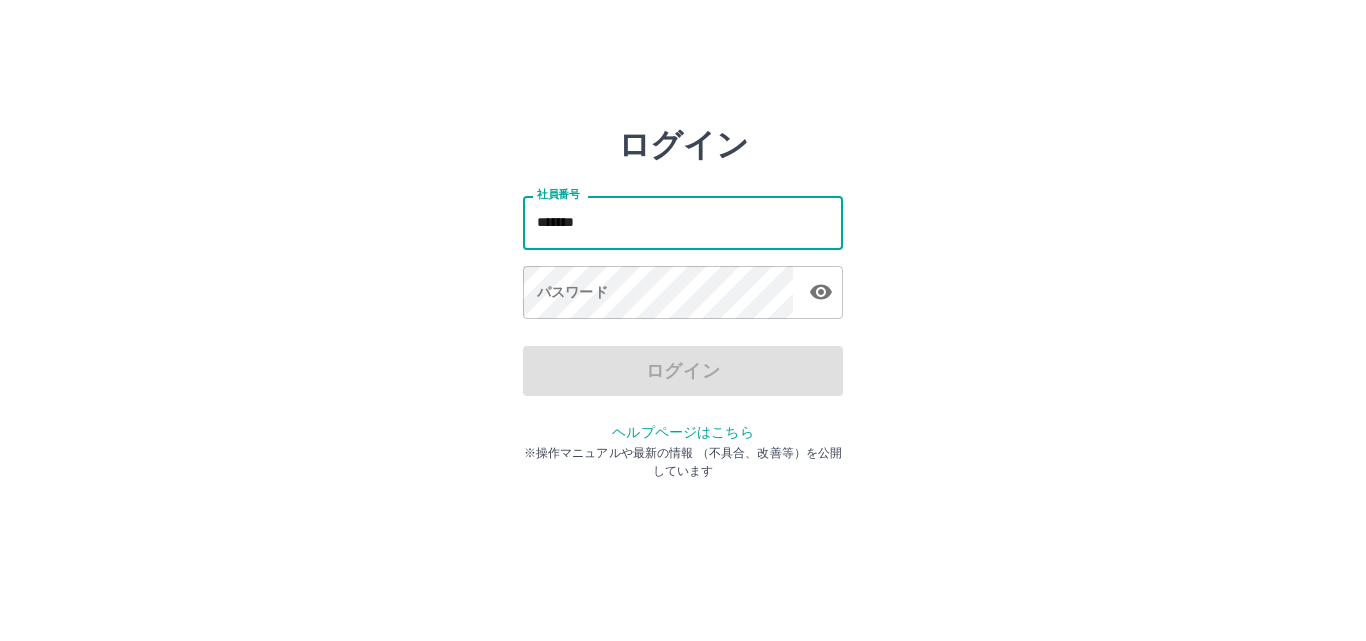 type on "*******" 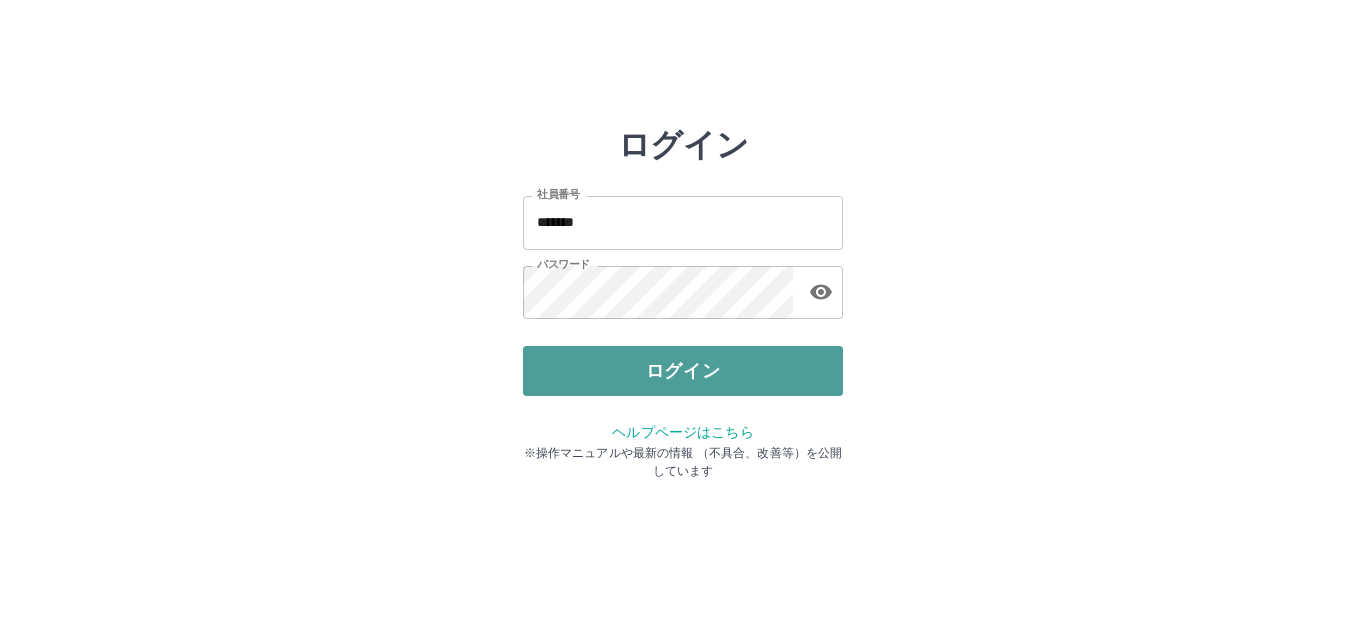 click on "ログイン" at bounding box center (683, 371) 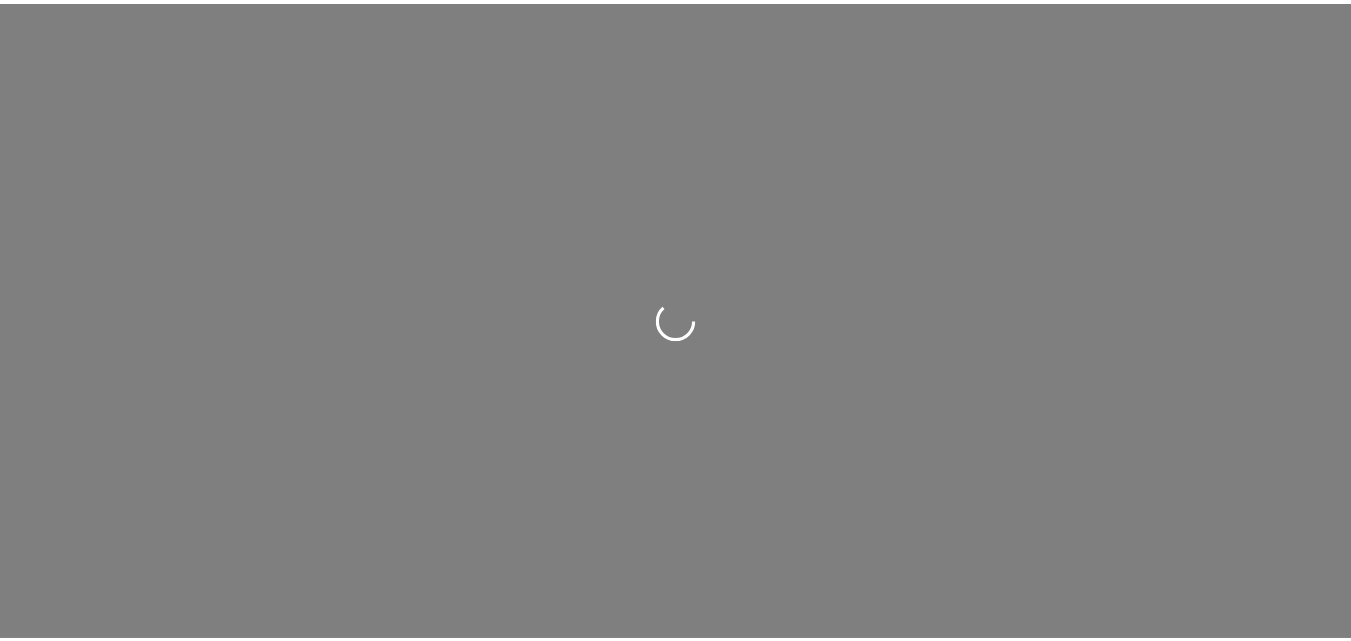 scroll, scrollTop: 0, scrollLeft: 0, axis: both 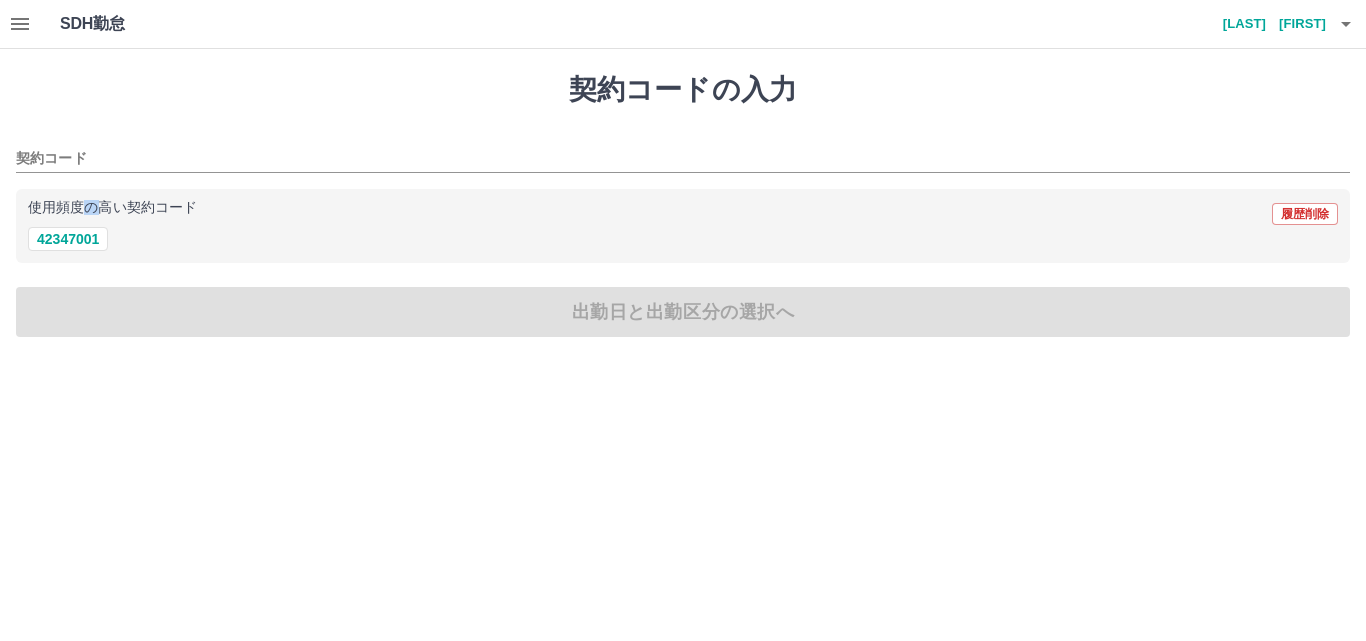 click on "使用頻度の高い契約コード 履歴削除" at bounding box center (683, 214) 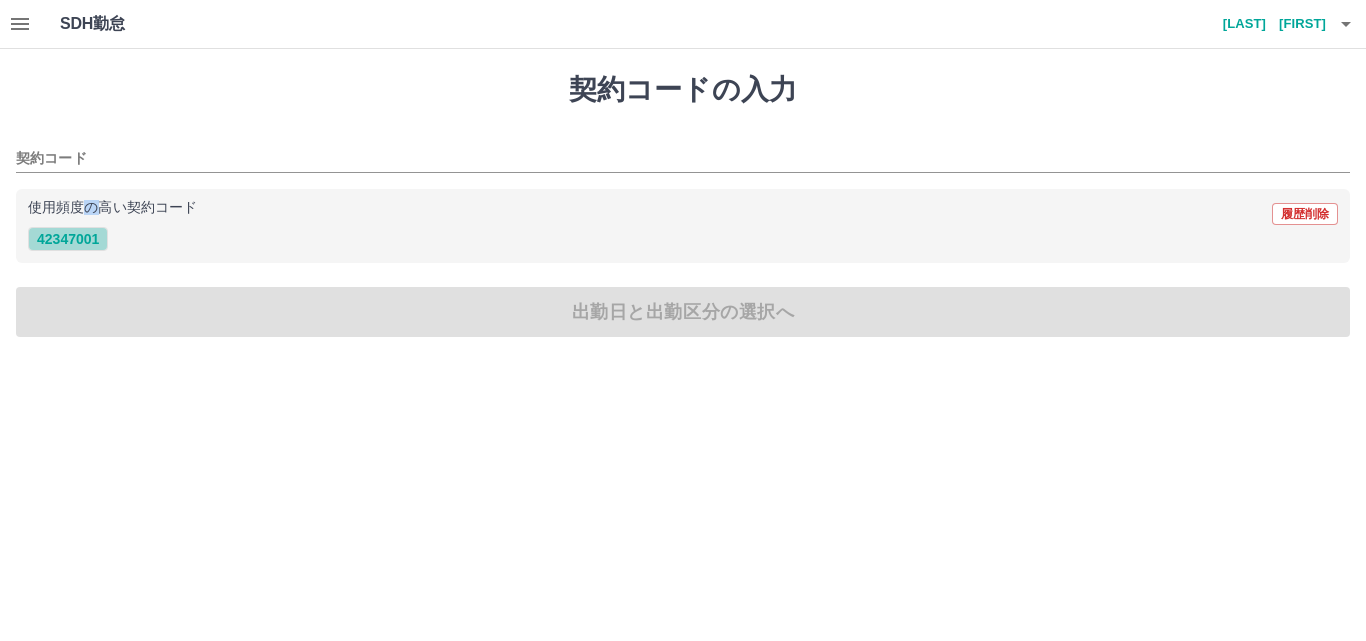click on "42347001" at bounding box center [68, 239] 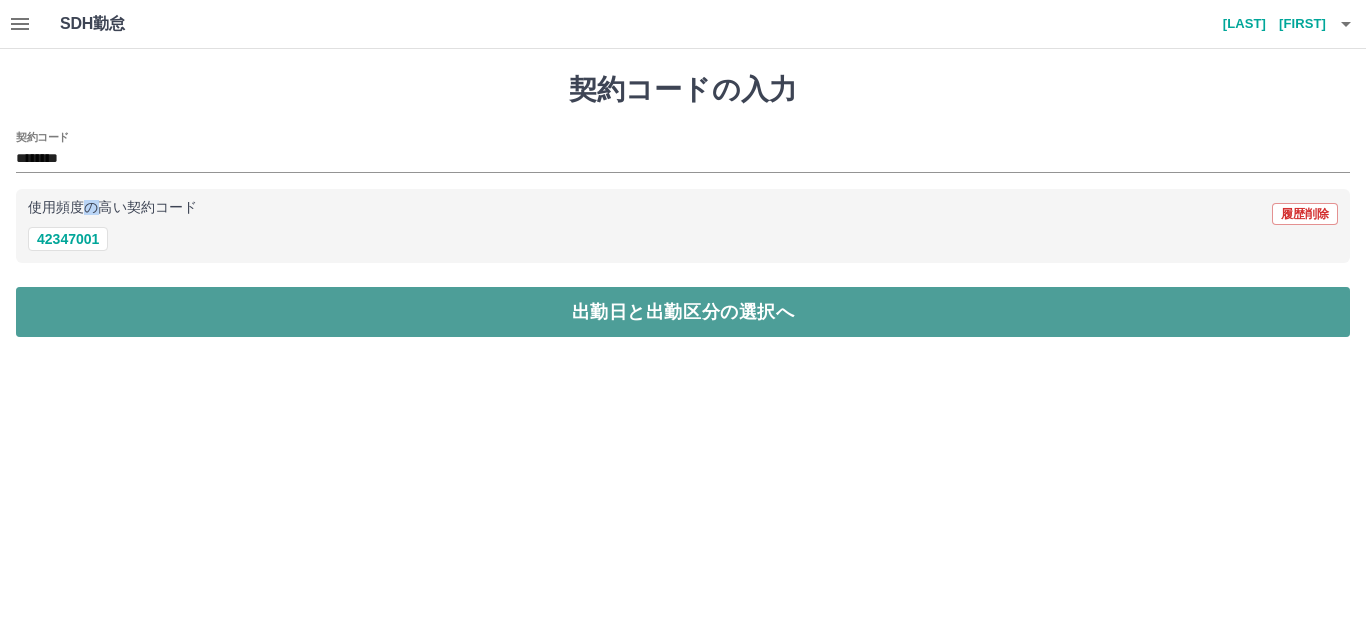 click on "出勤日と出勤区分の選択へ" at bounding box center (683, 312) 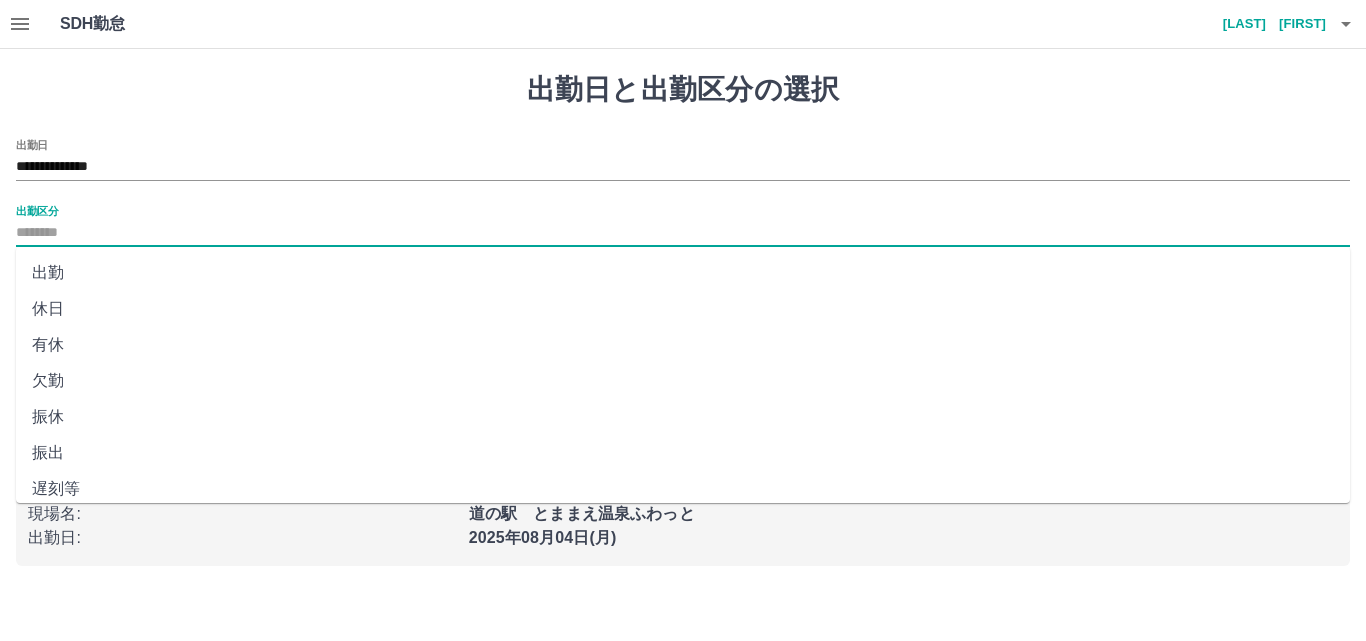 click on "出勤区分" at bounding box center [683, 233] 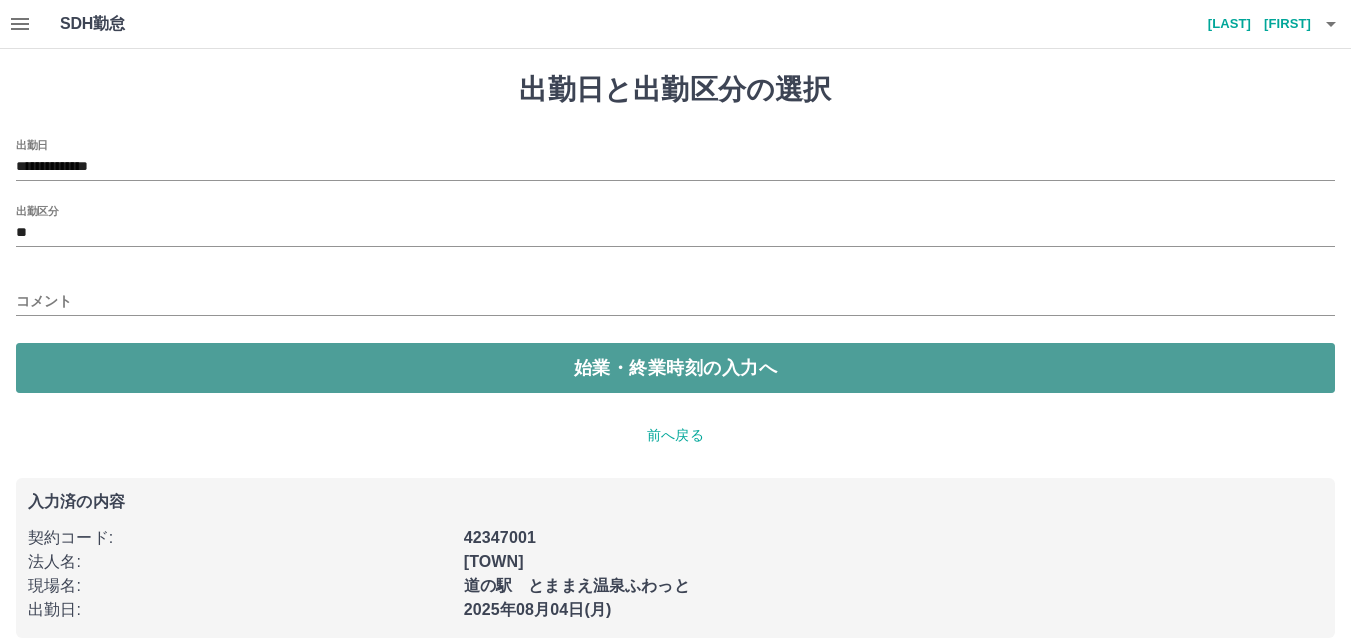 click on "始業・終業時刻の入力へ" at bounding box center (675, 368) 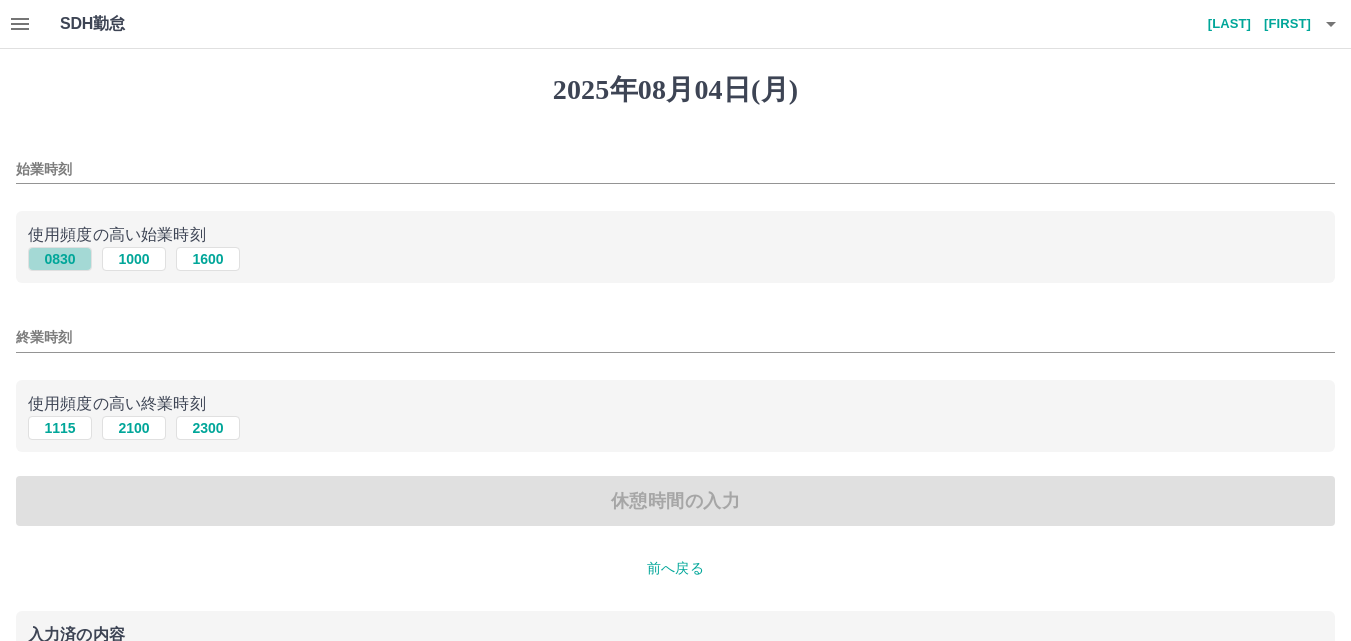 click on "0830" at bounding box center (60, 259) 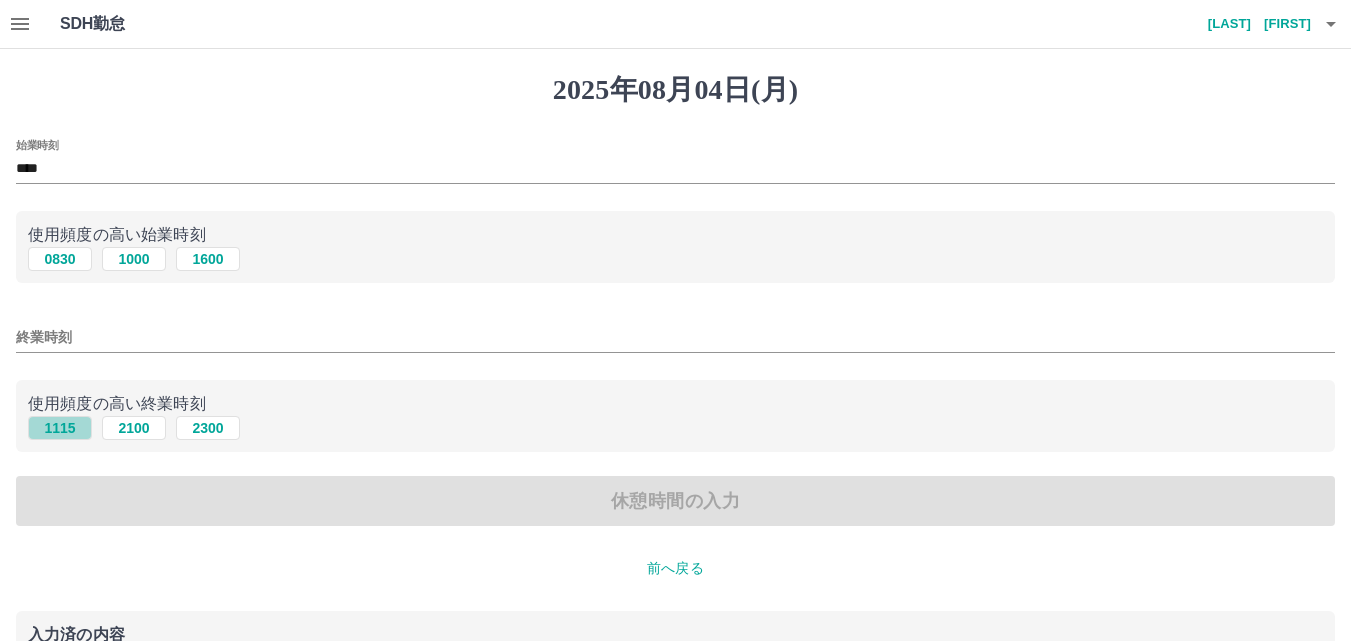 click on "1115" at bounding box center [60, 428] 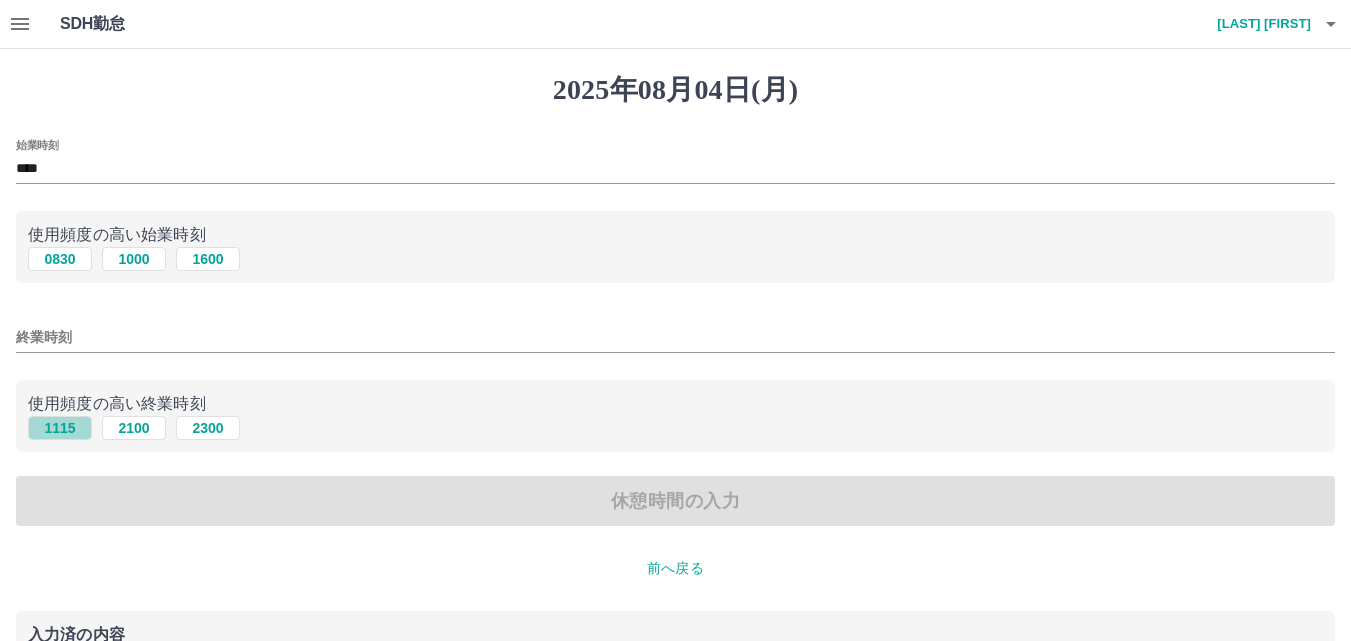 type on "****" 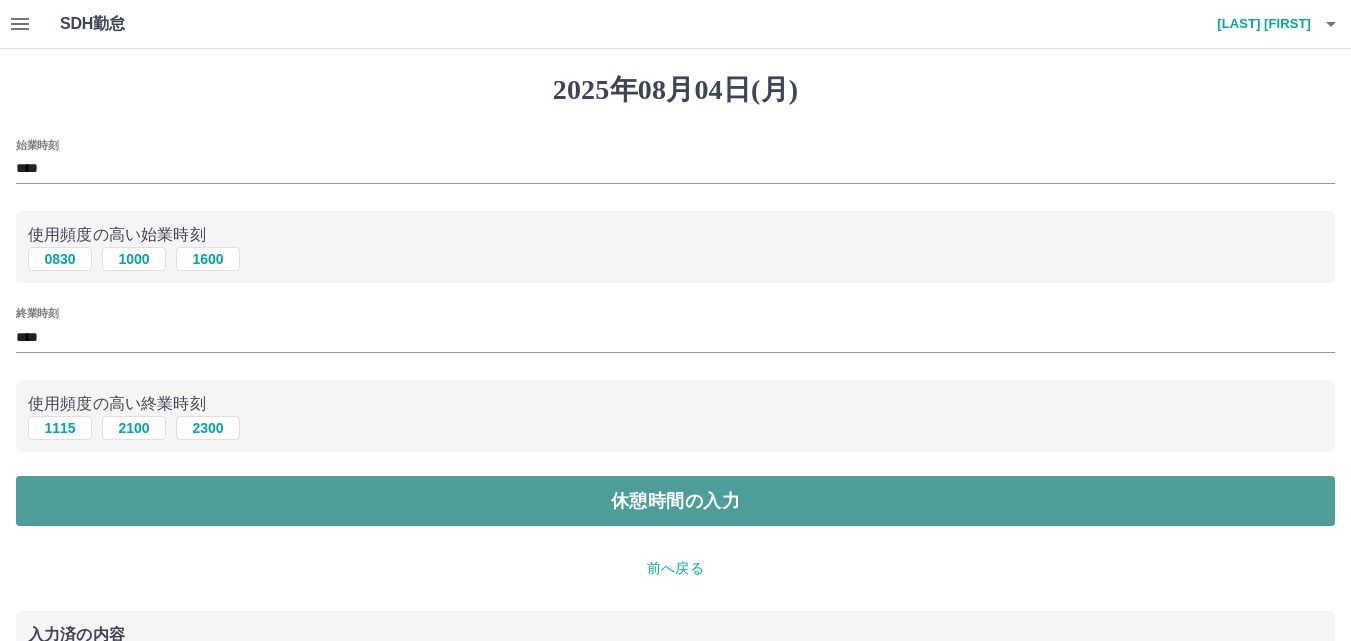 click on "休憩時間の入力" 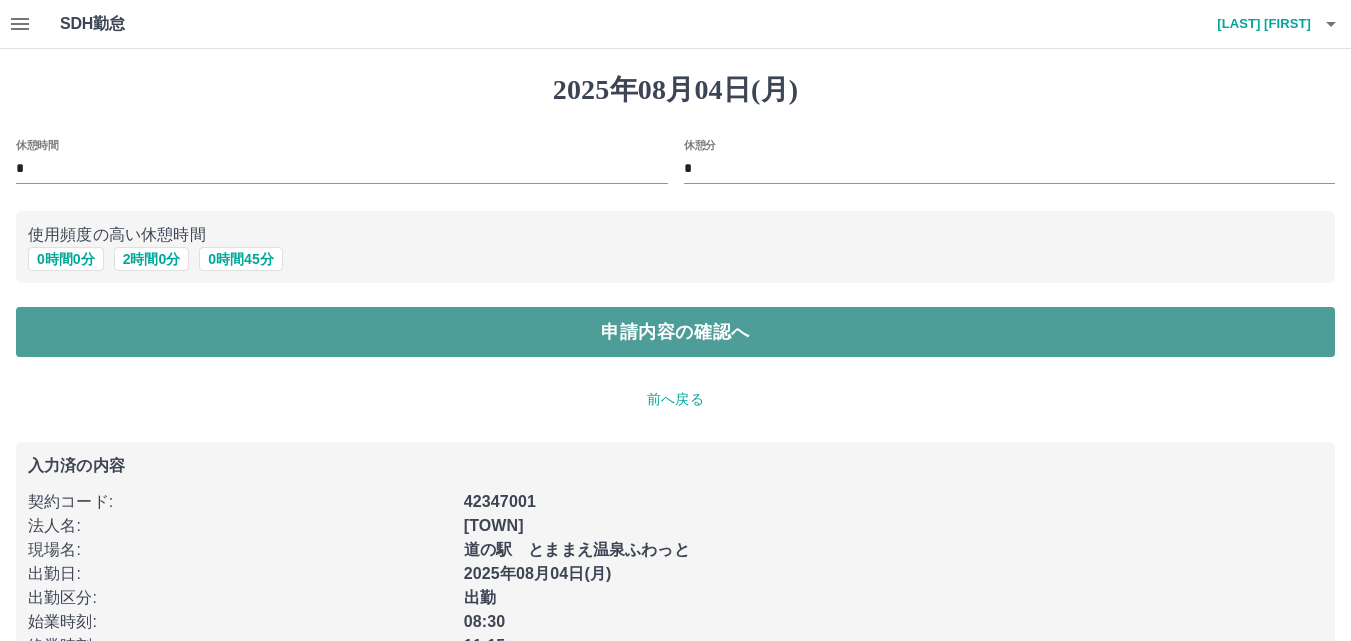 click on "申請内容の確認へ" 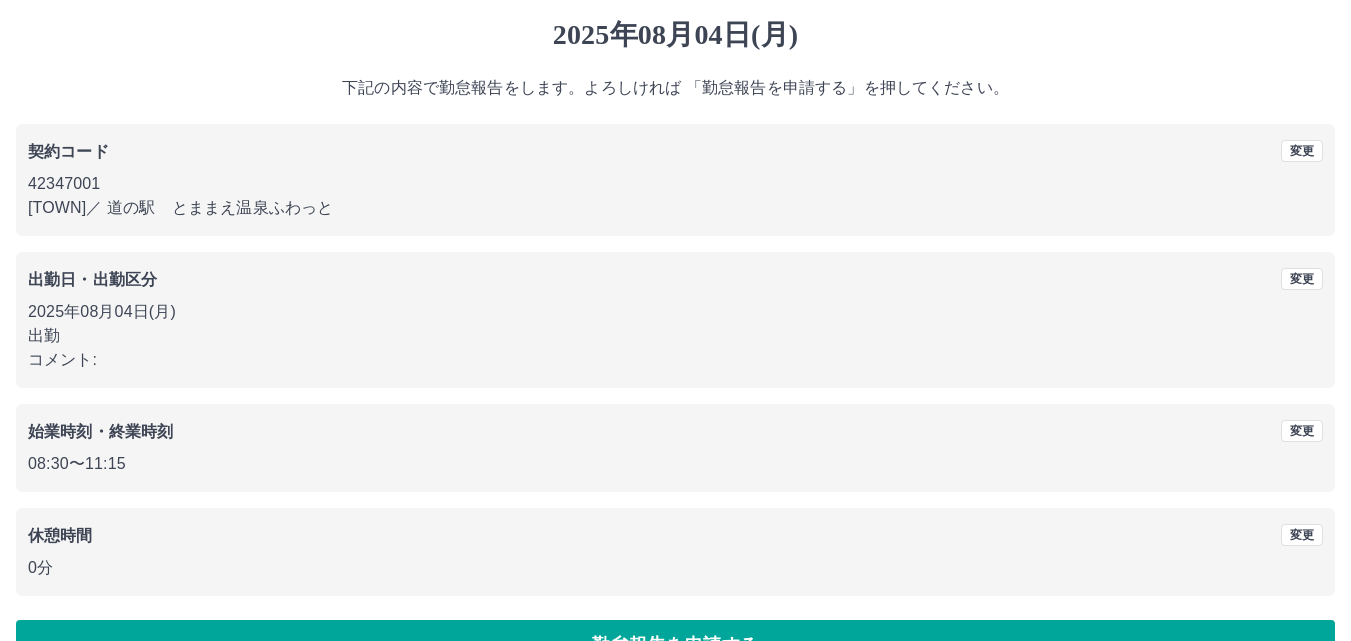 scroll, scrollTop: 108, scrollLeft: 0, axis: vertical 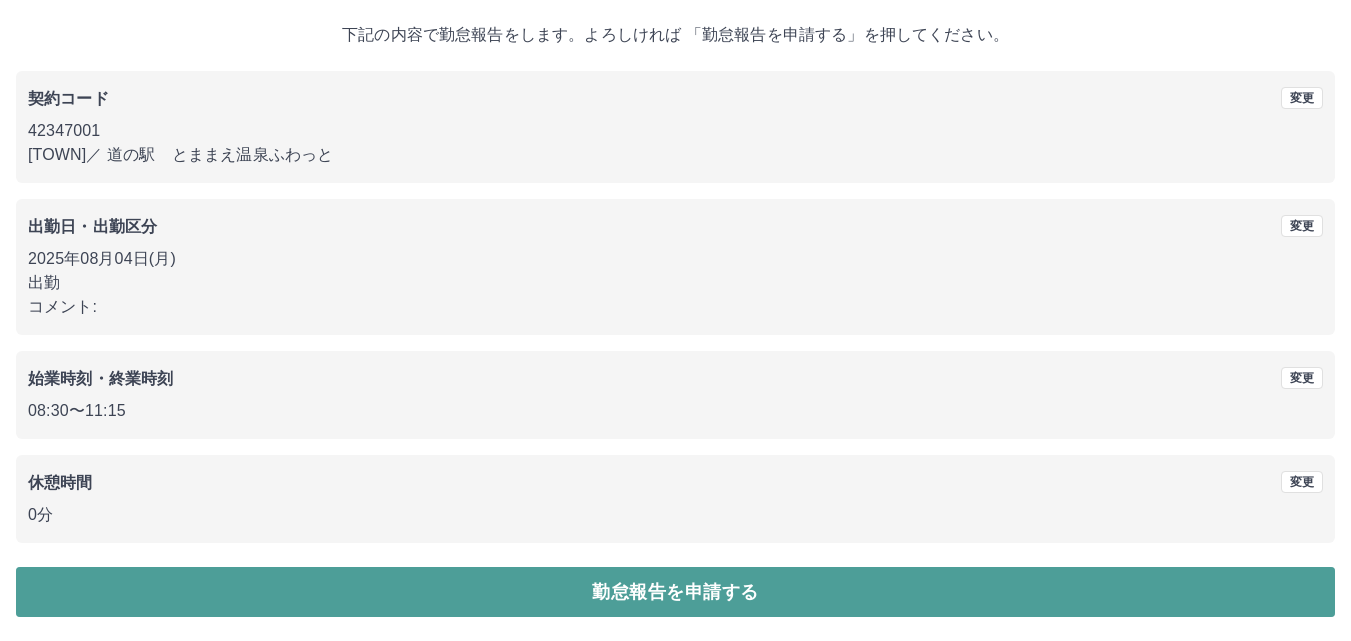 click on "勤怠報告を申請する" 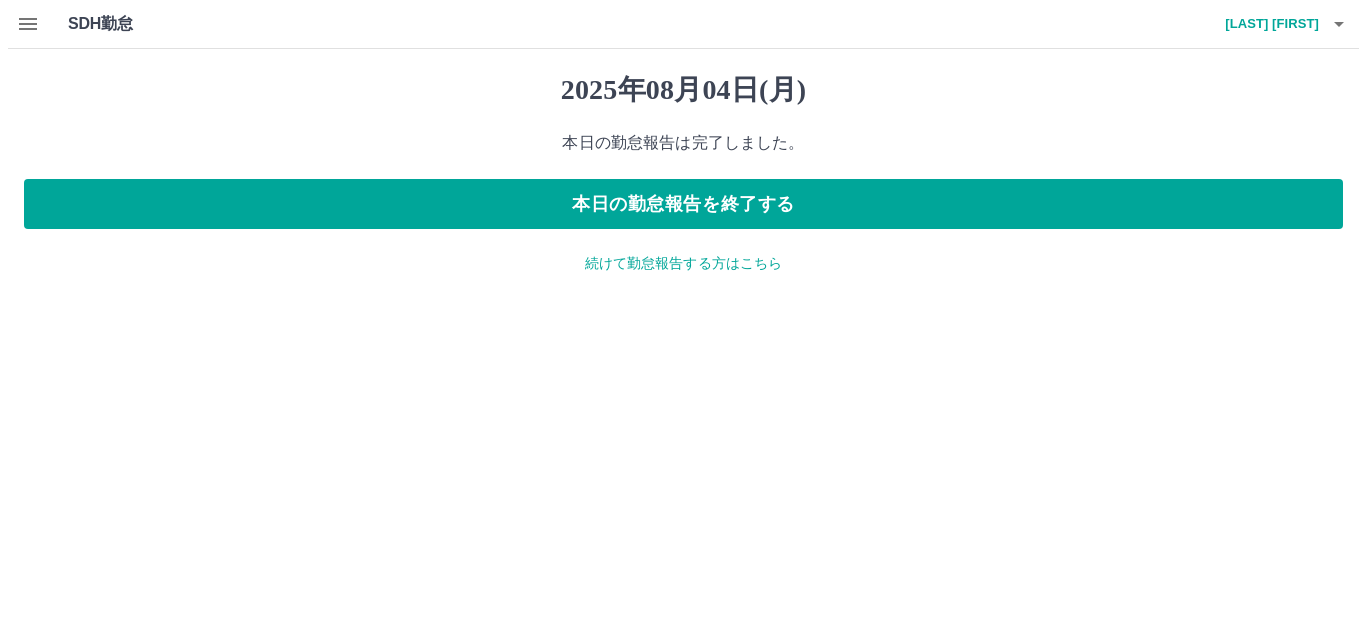 scroll, scrollTop: 0, scrollLeft: 0, axis: both 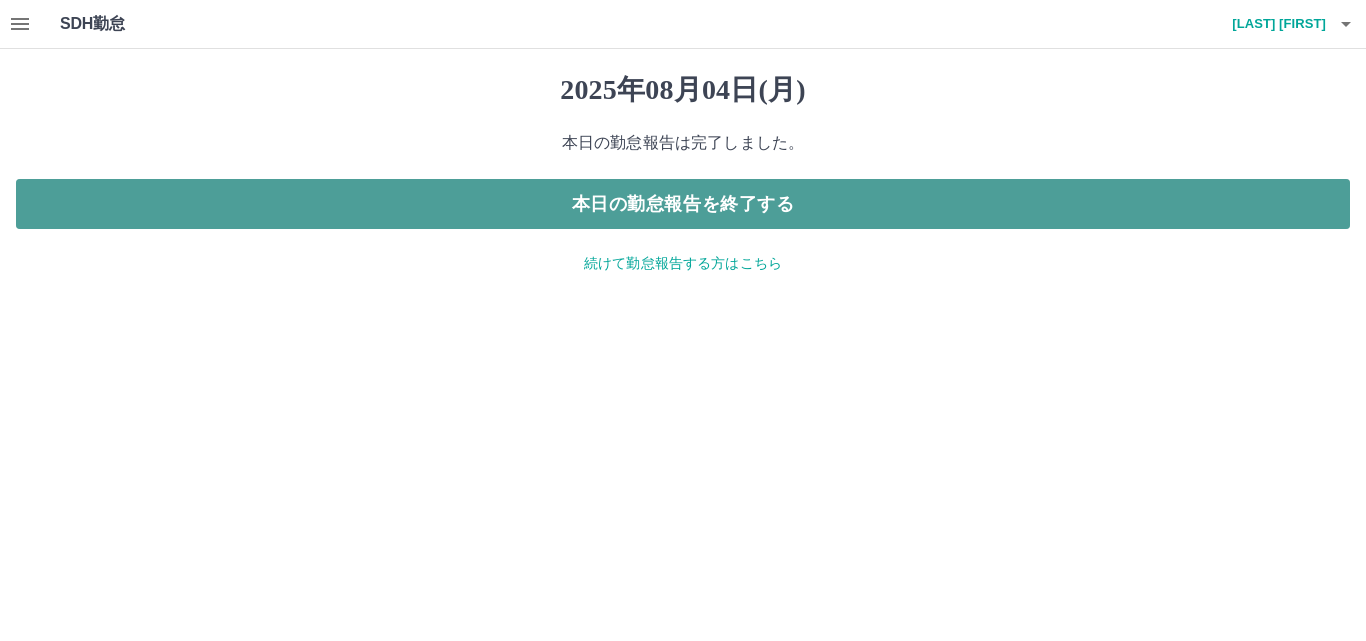 click on "本日の勤怠報告を終了する" 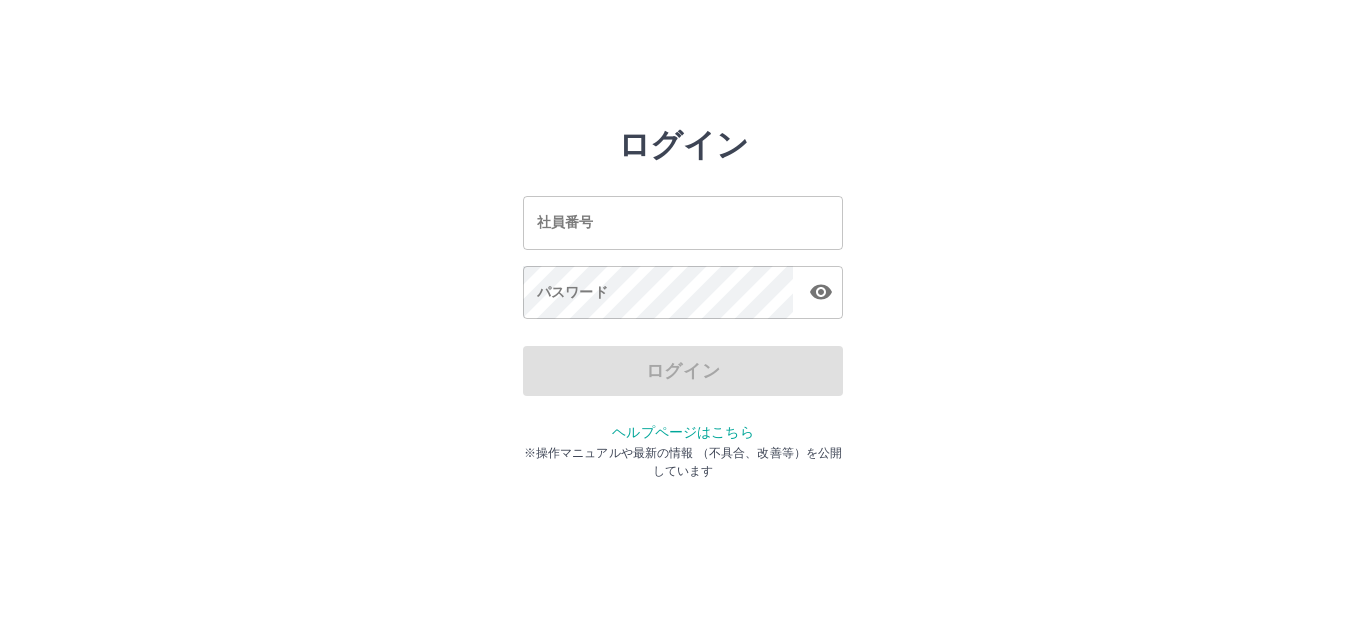 scroll, scrollTop: 0, scrollLeft: 0, axis: both 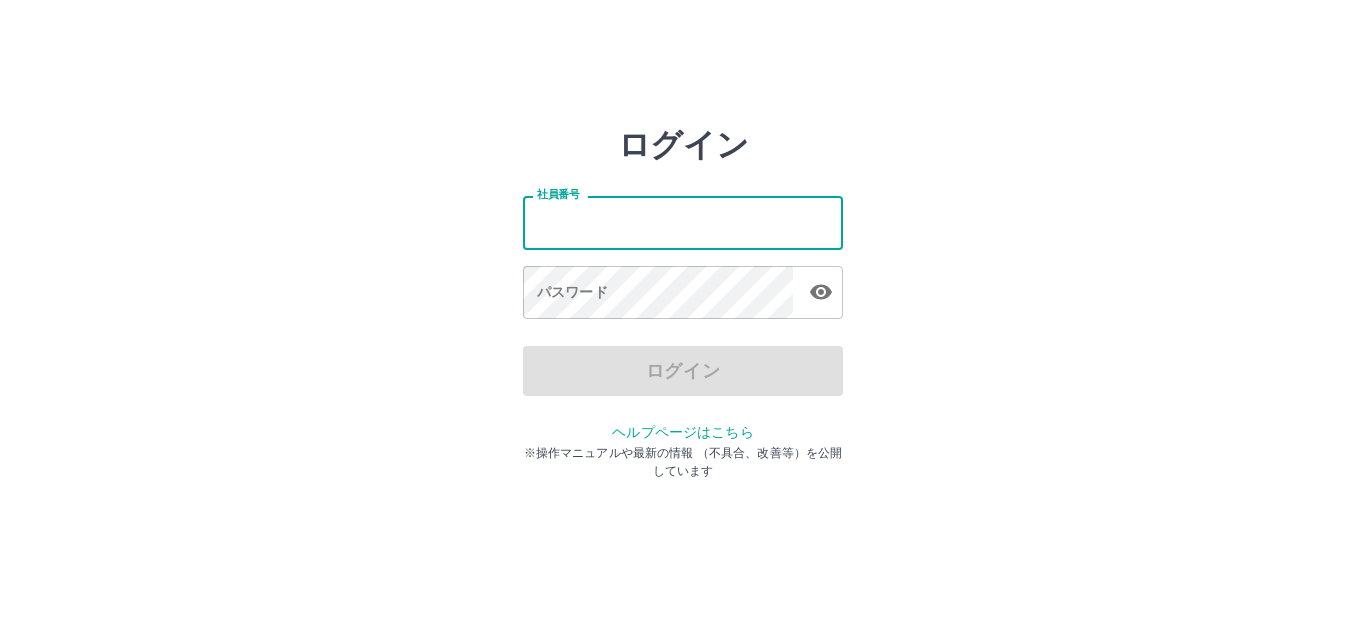 click on "社員番号" at bounding box center [683, 222] 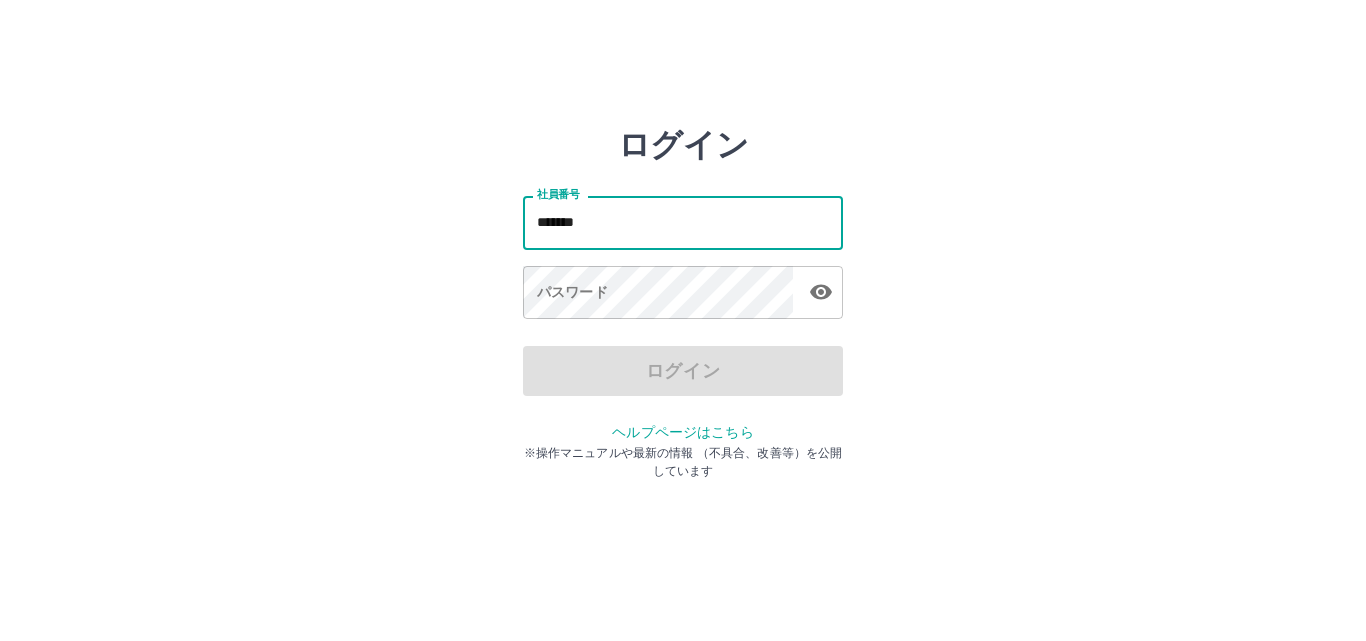 click on "*******" at bounding box center (683, 222) 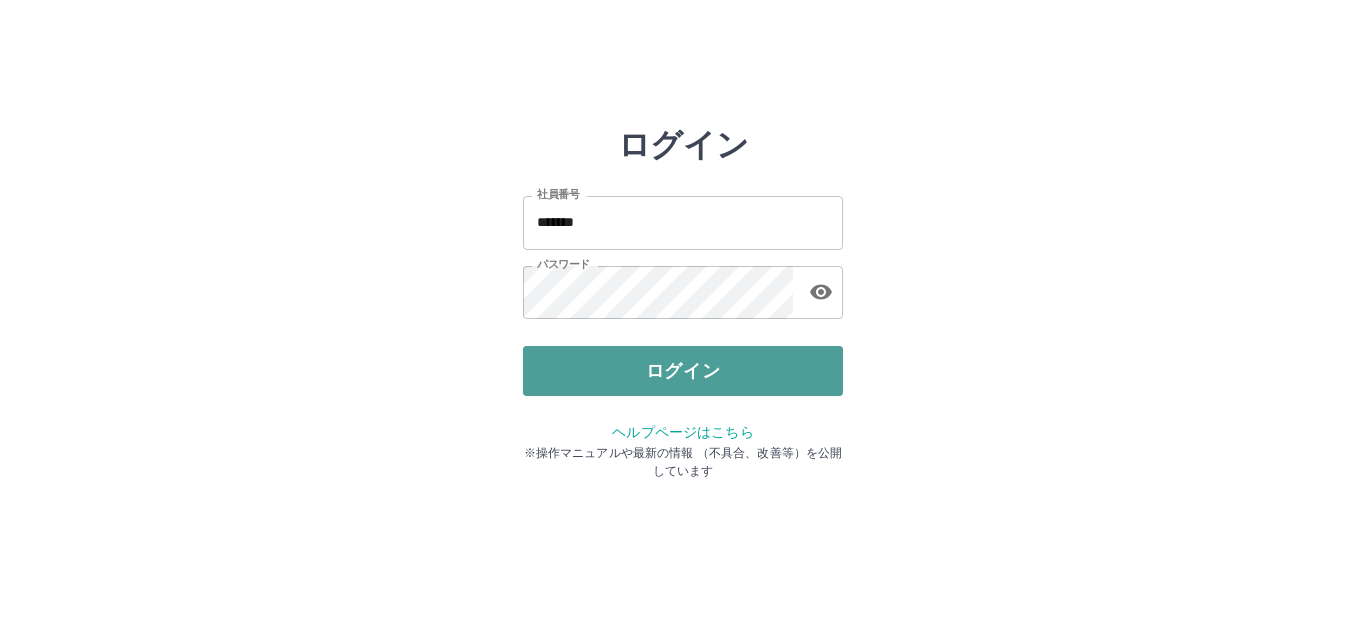 click on "ログイン" at bounding box center [683, 371] 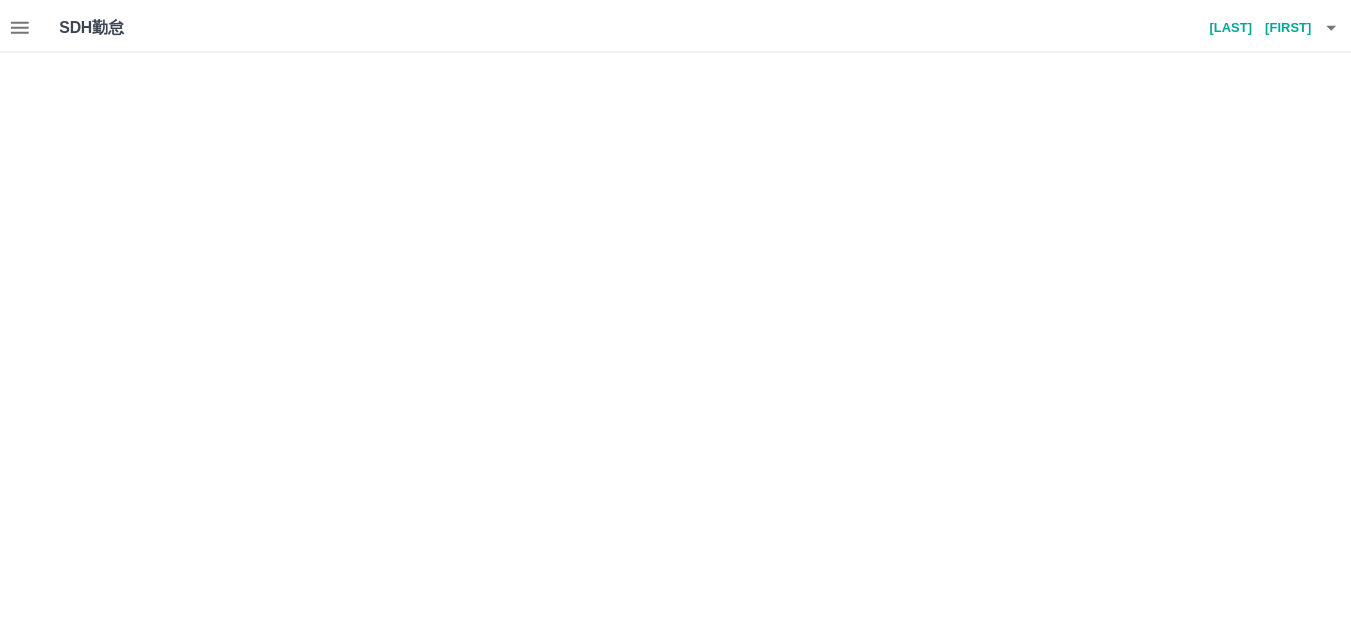 scroll, scrollTop: 0, scrollLeft: 0, axis: both 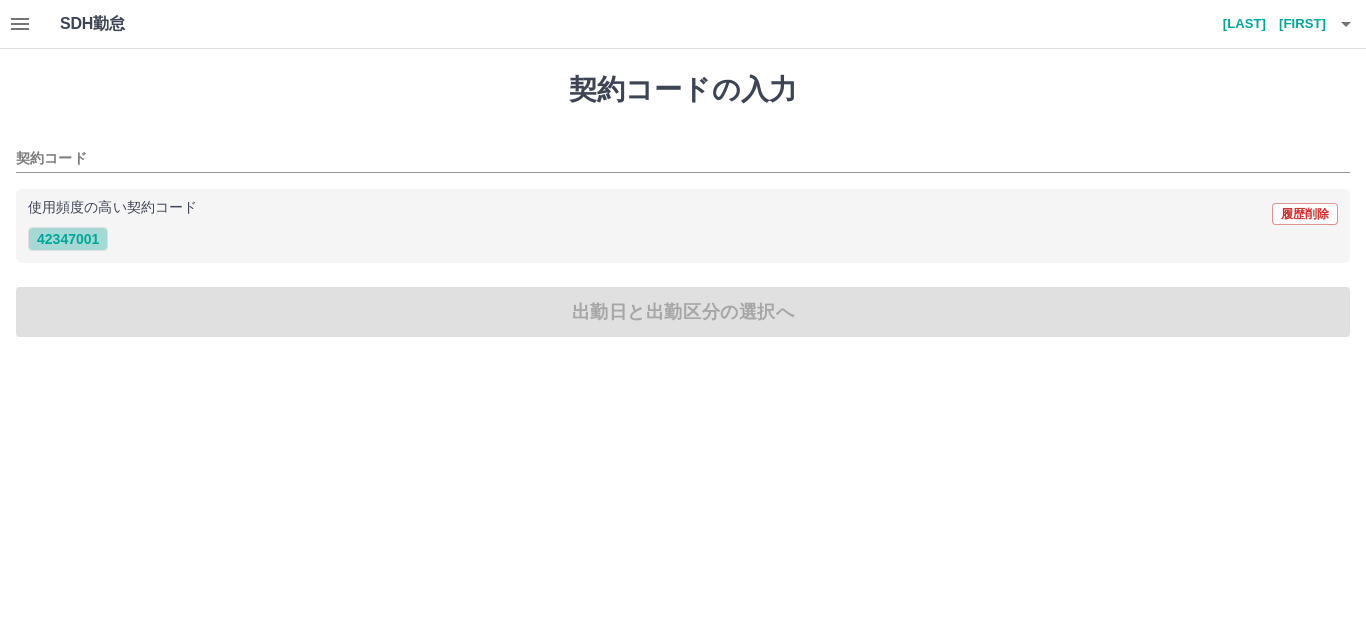 click on "42347001" at bounding box center (68, 239) 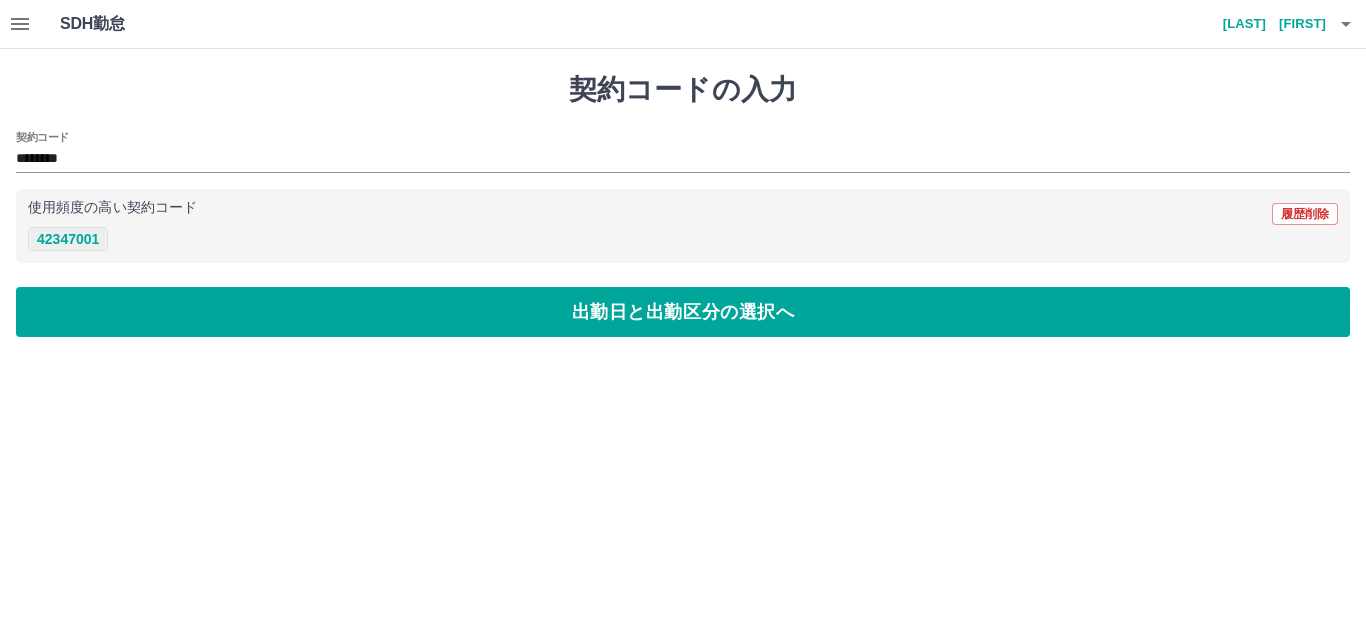 type on "********" 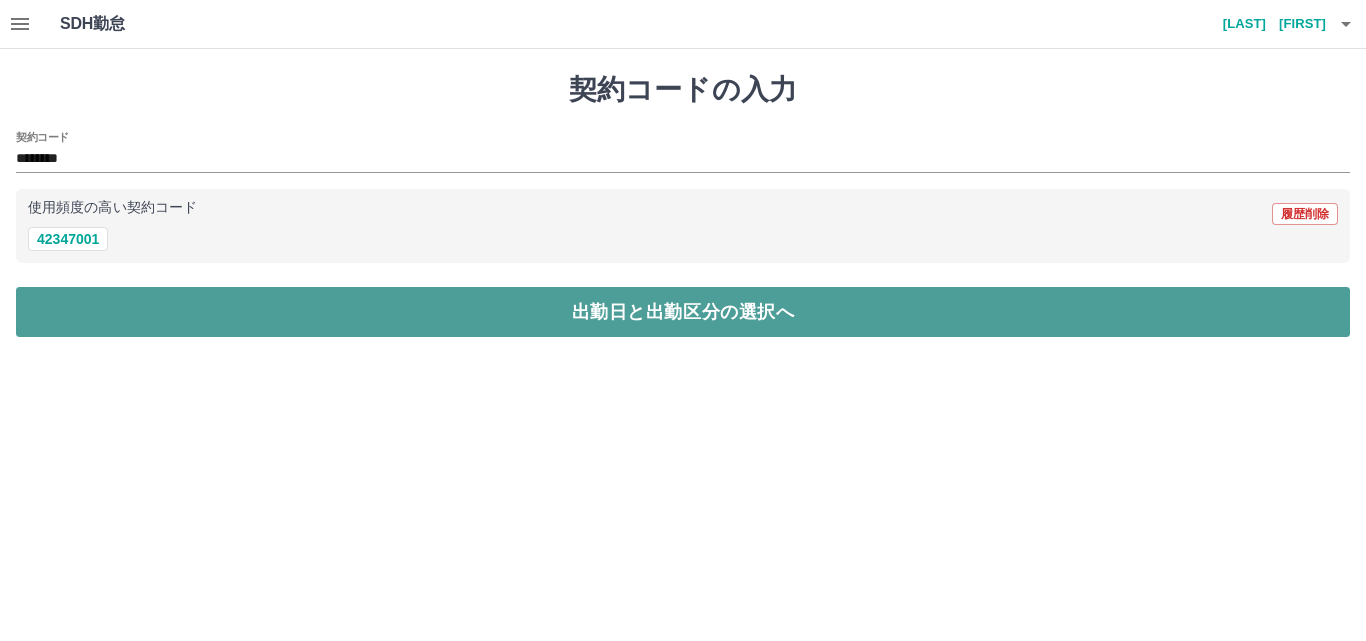 click on "出勤日と出勤区分の選択へ" at bounding box center (683, 312) 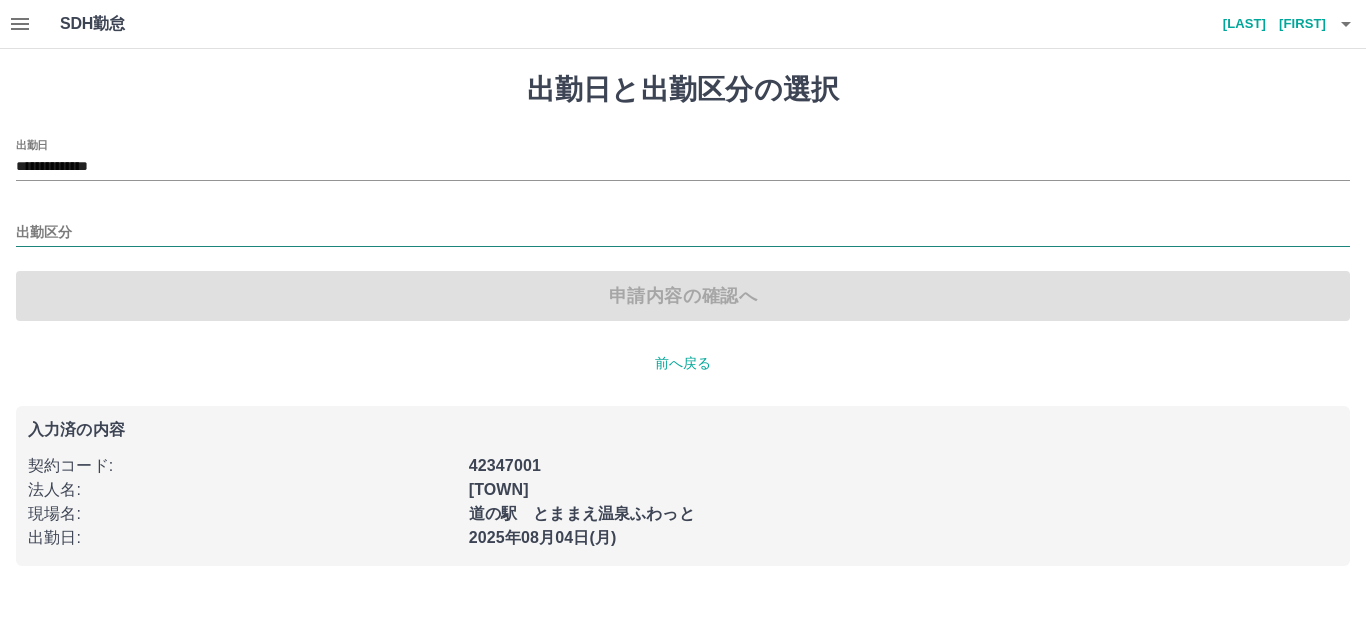 click on "出勤区分" at bounding box center (683, 233) 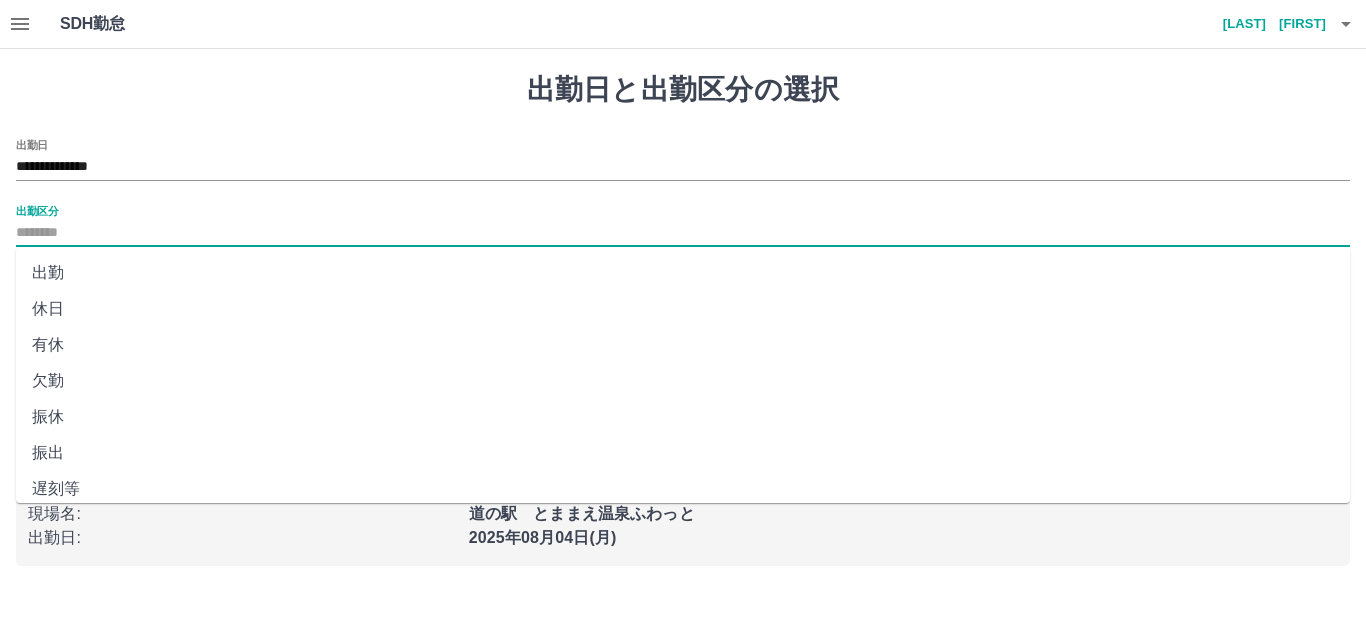 click on "出勤" at bounding box center [683, 273] 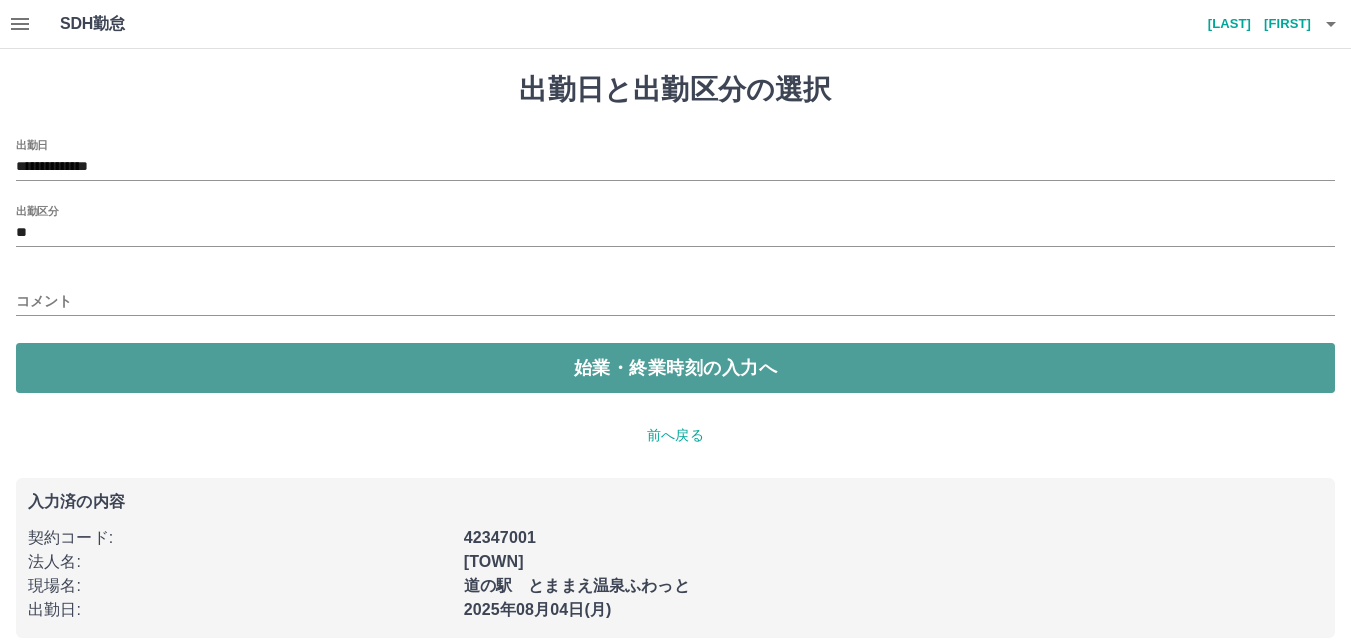 click on "始業・終業時刻の入力へ" at bounding box center (675, 368) 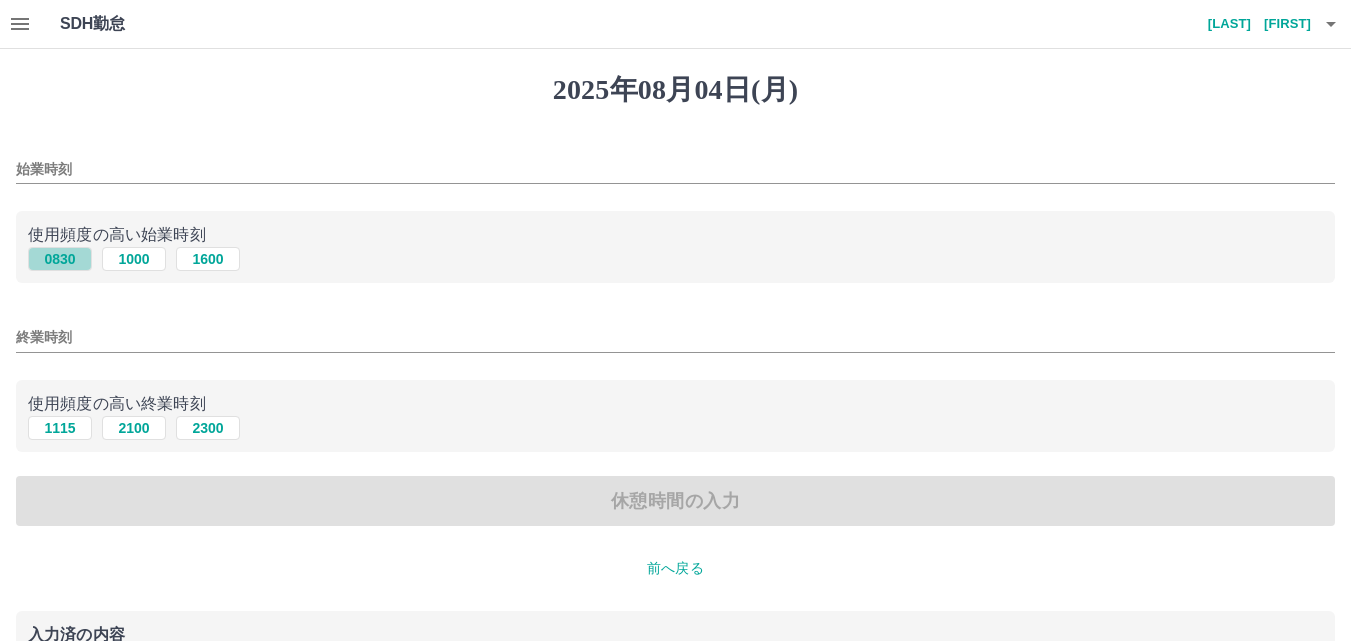 click on "0830" at bounding box center (60, 259) 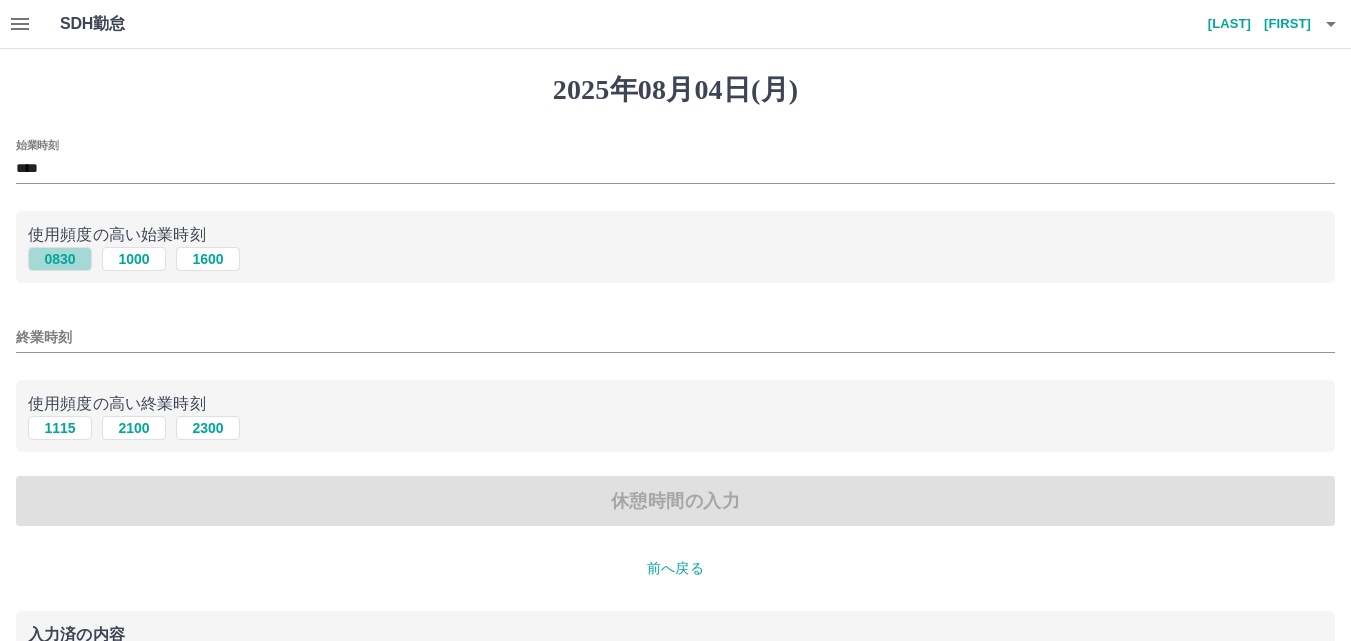 click on "0830" at bounding box center [60, 259] 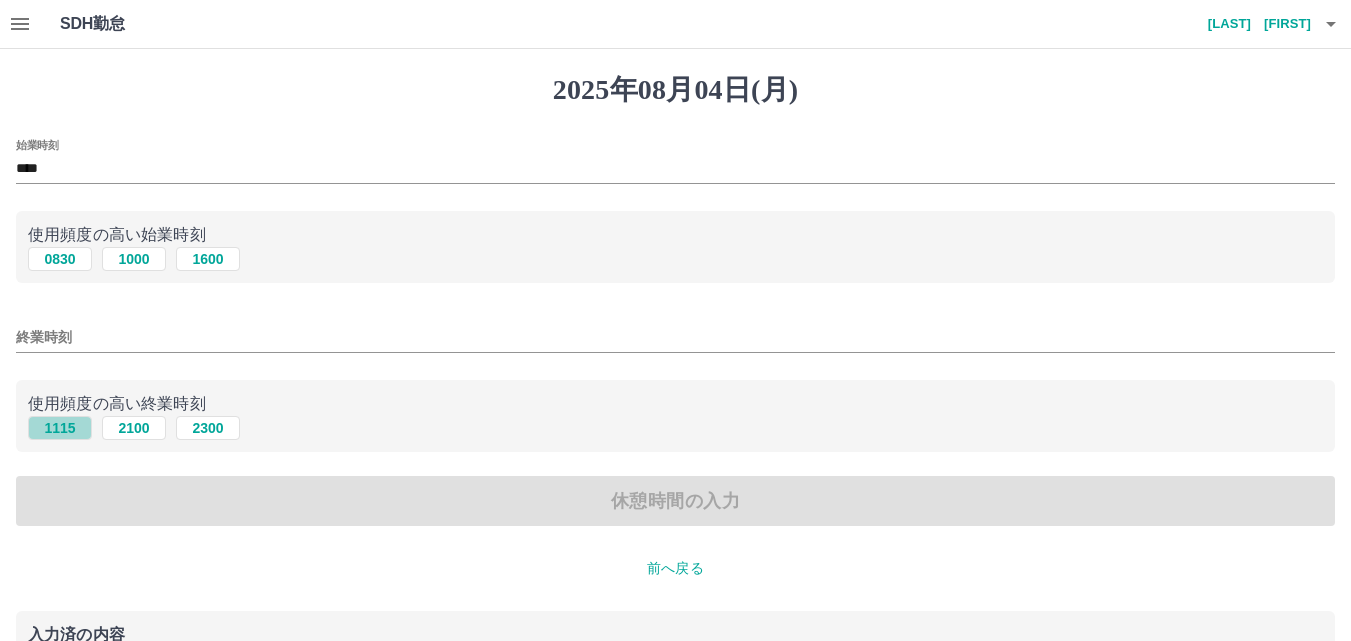 click on "1115" at bounding box center (60, 428) 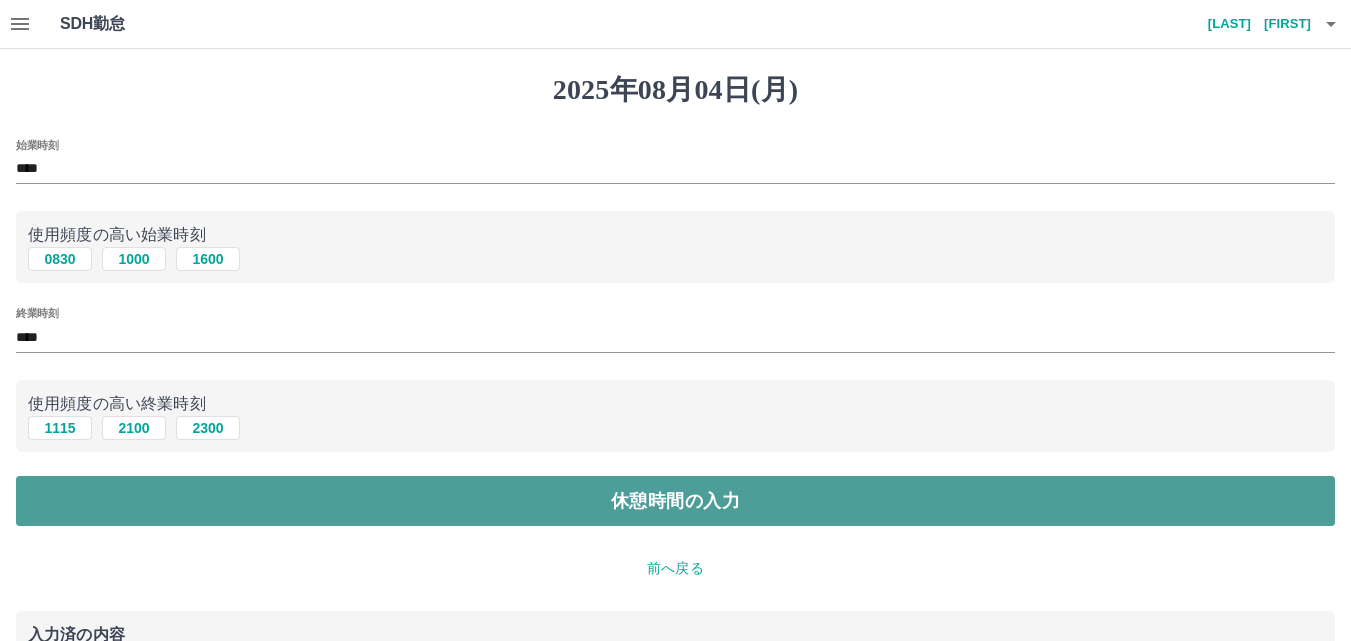 click on "休憩時間の入力" at bounding box center (675, 501) 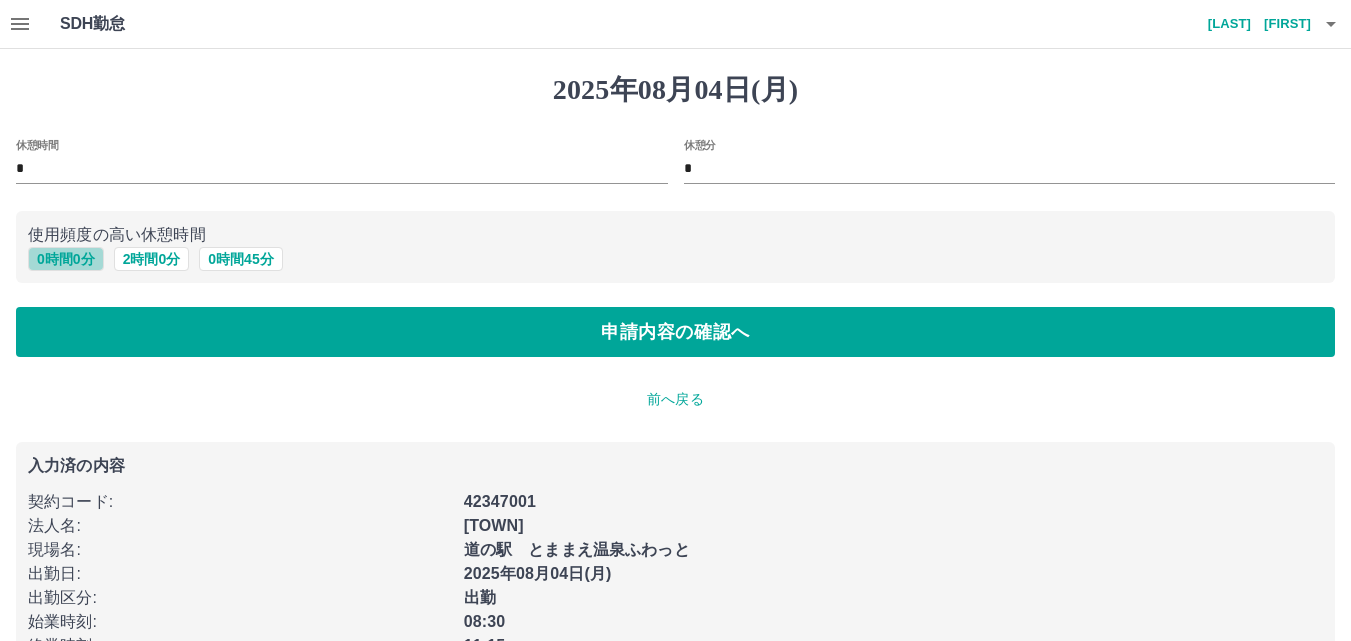 click on "0 時間 0 分" at bounding box center [66, 259] 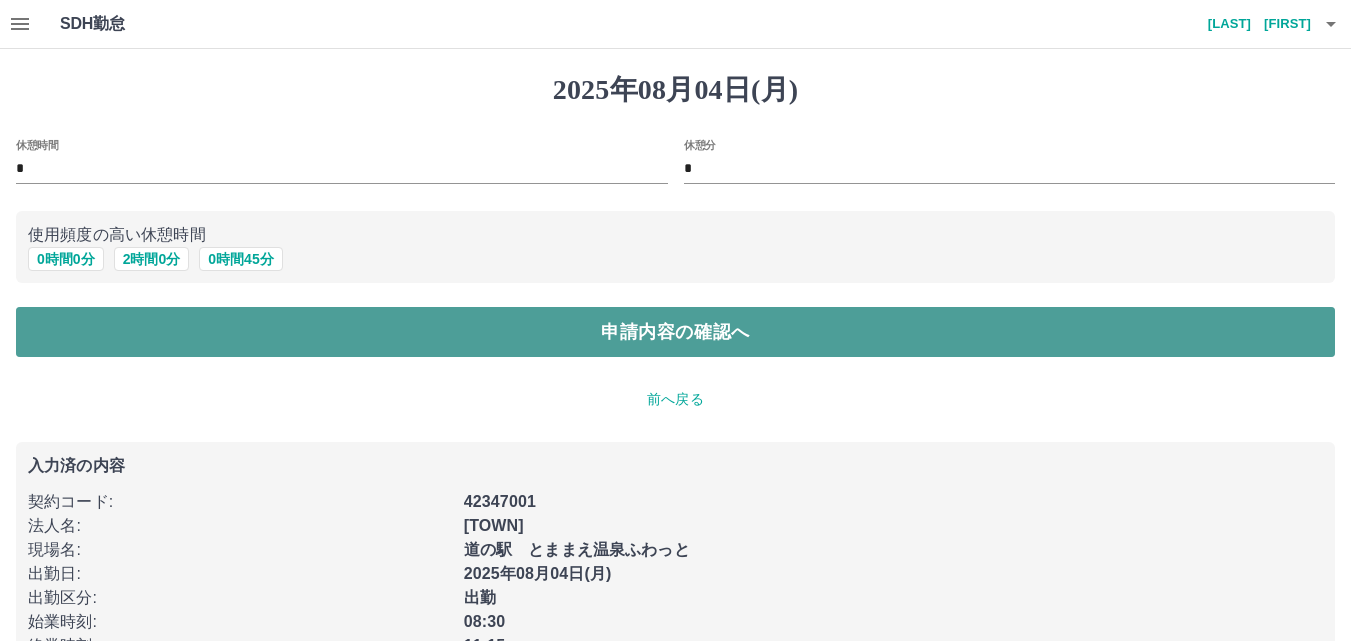 click on "申請内容の確認へ" at bounding box center (675, 332) 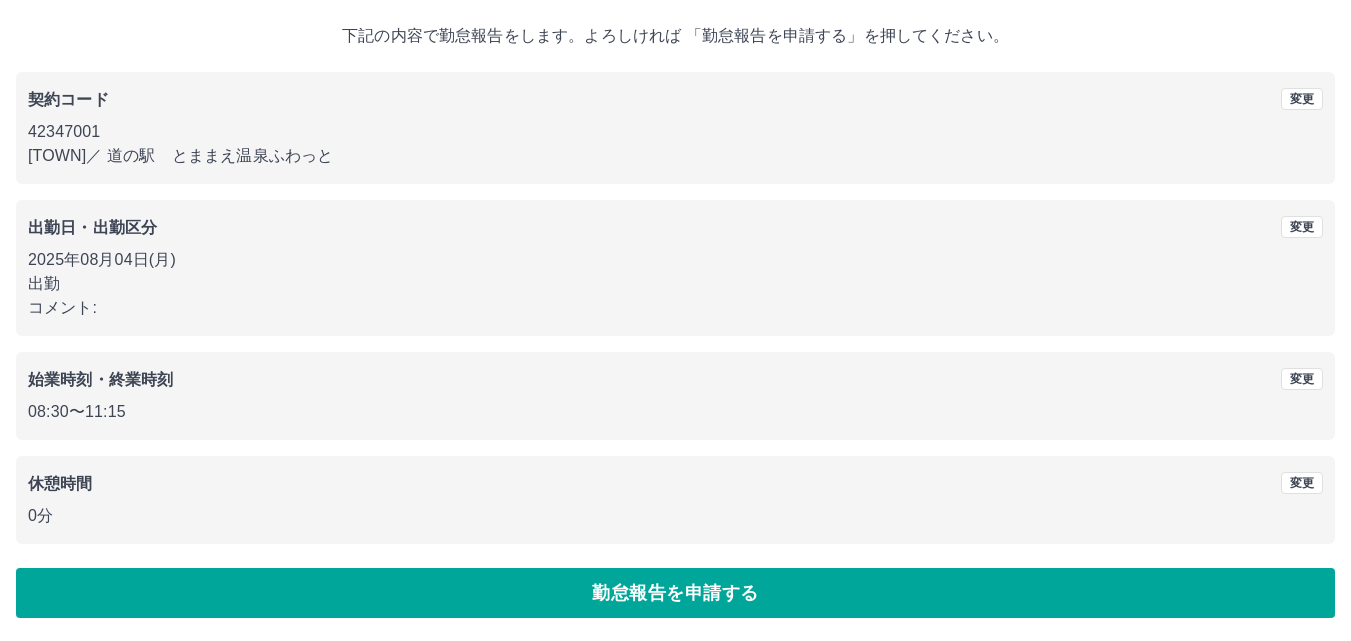 scroll, scrollTop: 108, scrollLeft: 0, axis: vertical 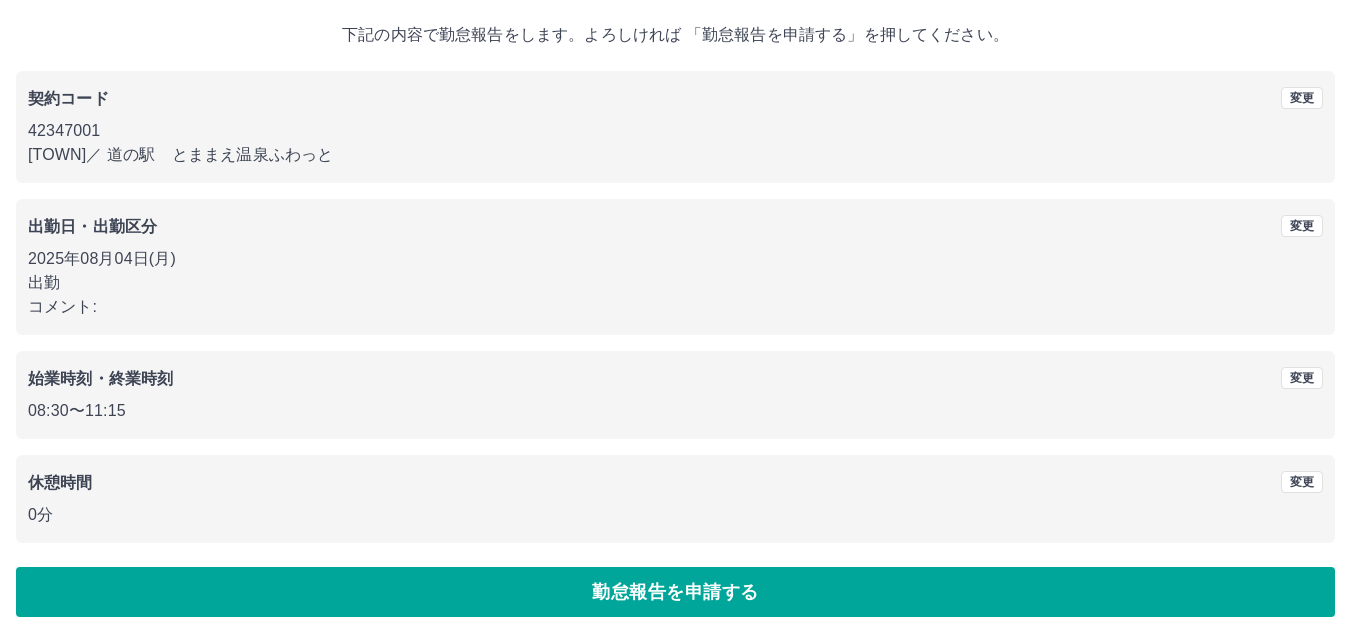 click on "08:30 〜 11:15" at bounding box center [675, 411] 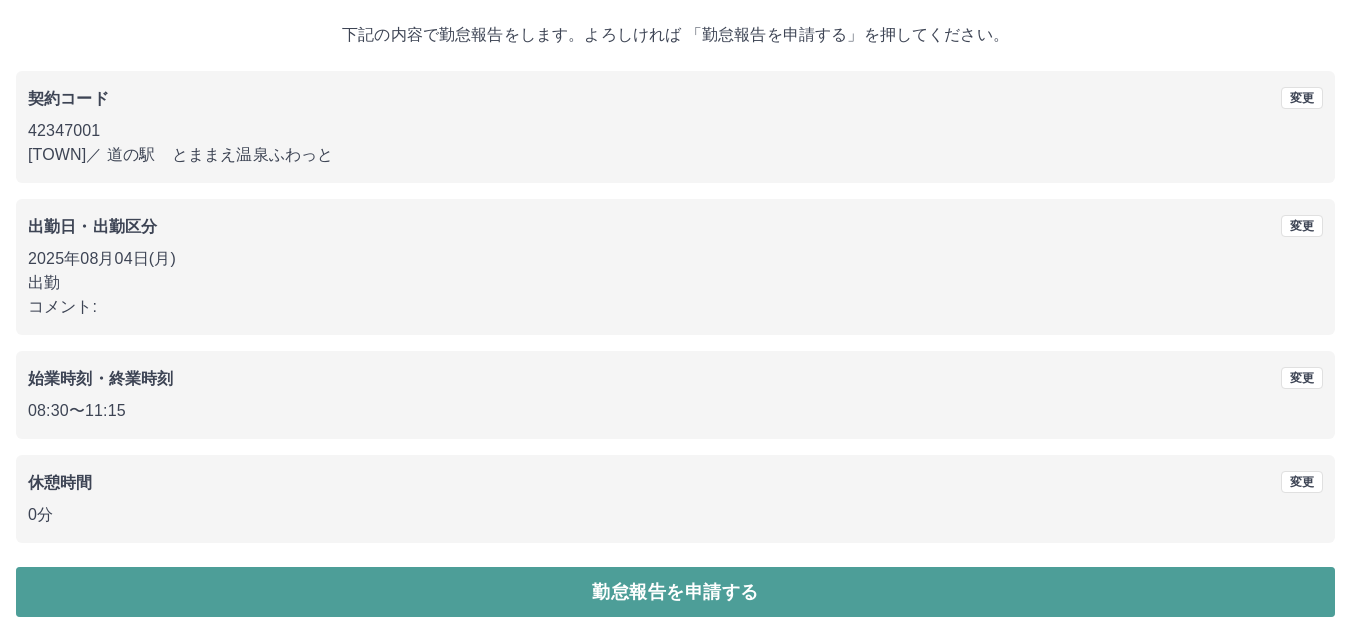 click on "勤怠報告を申請する" at bounding box center [675, 592] 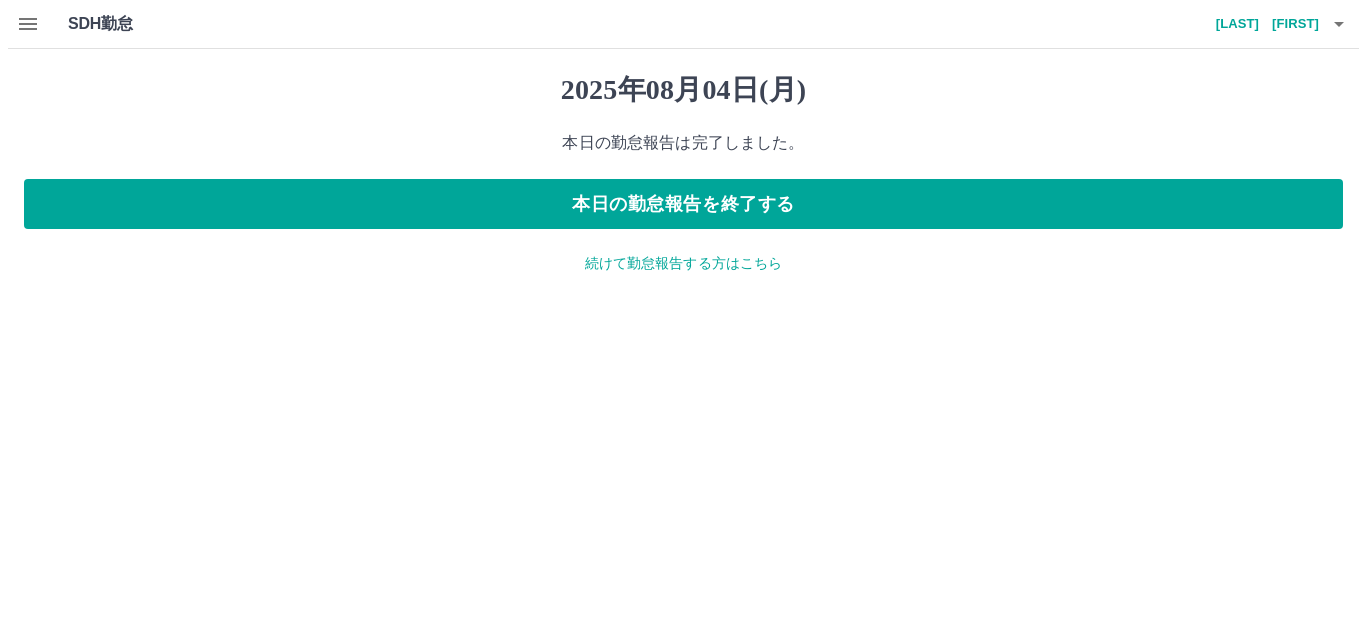 scroll, scrollTop: 0, scrollLeft: 0, axis: both 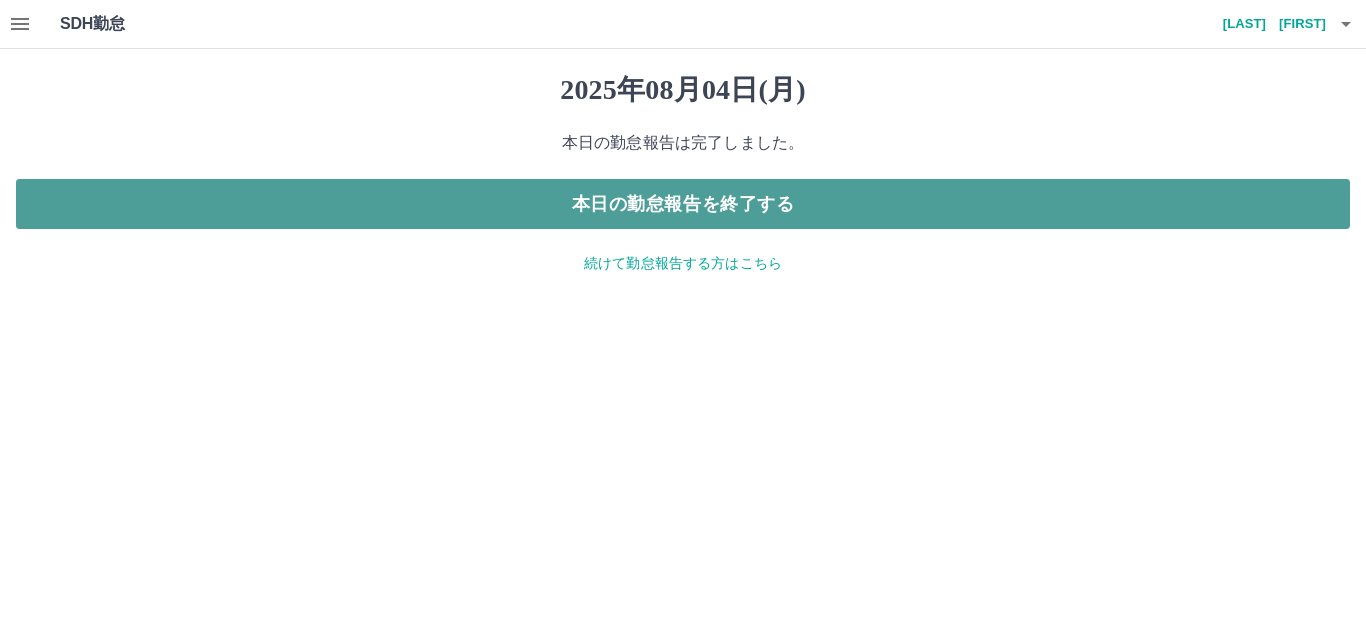 click on "本日の勤怠報告を終了する" at bounding box center [683, 204] 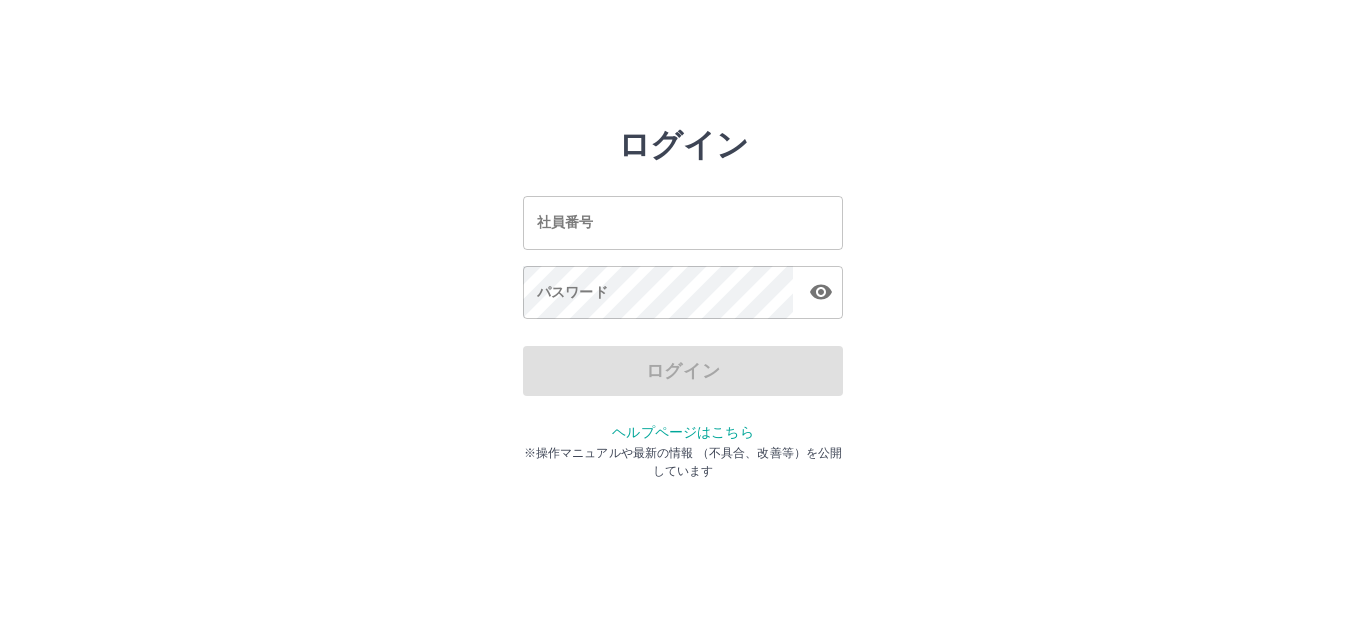 scroll, scrollTop: 0, scrollLeft: 0, axis: both 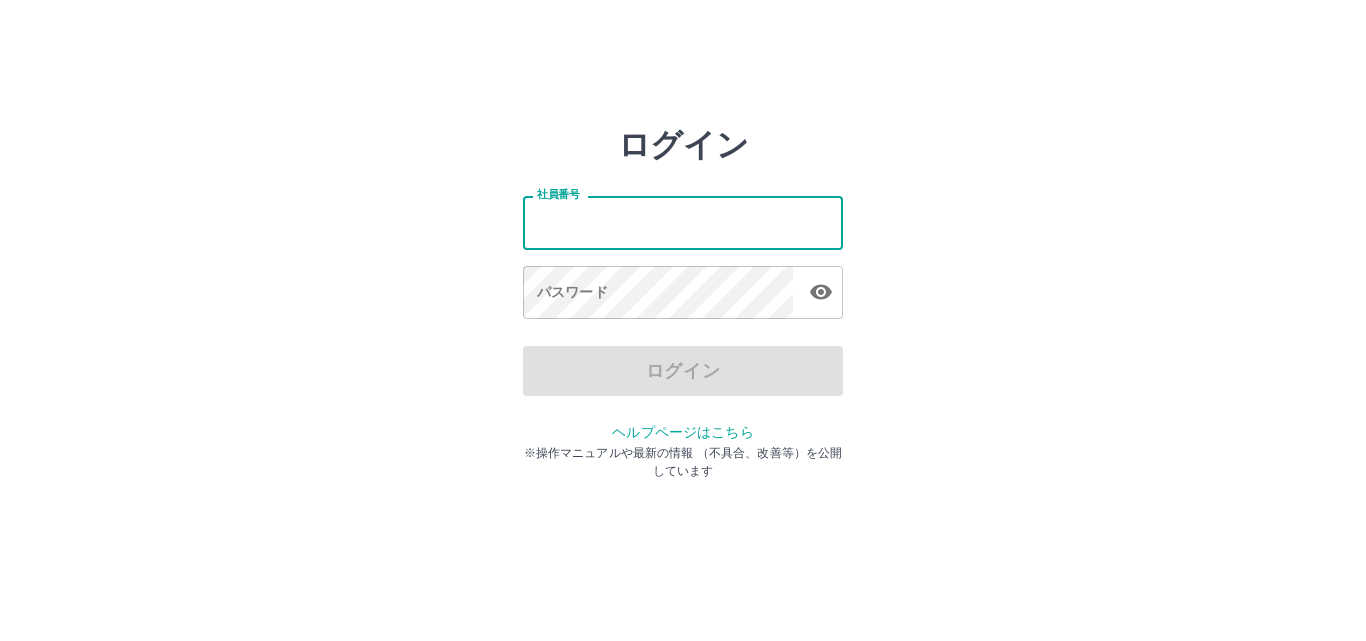 click on "社員番号" at bounding box center (683, 222) 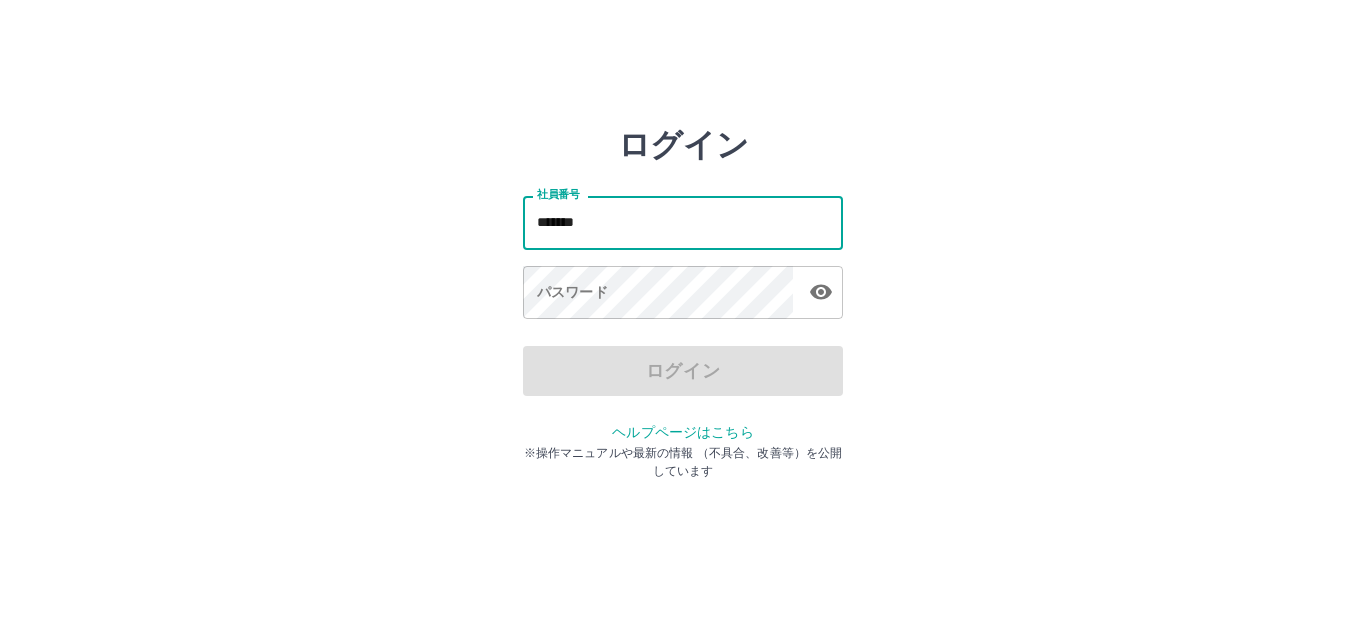 click on "*******" at bounding box center (683, 222) 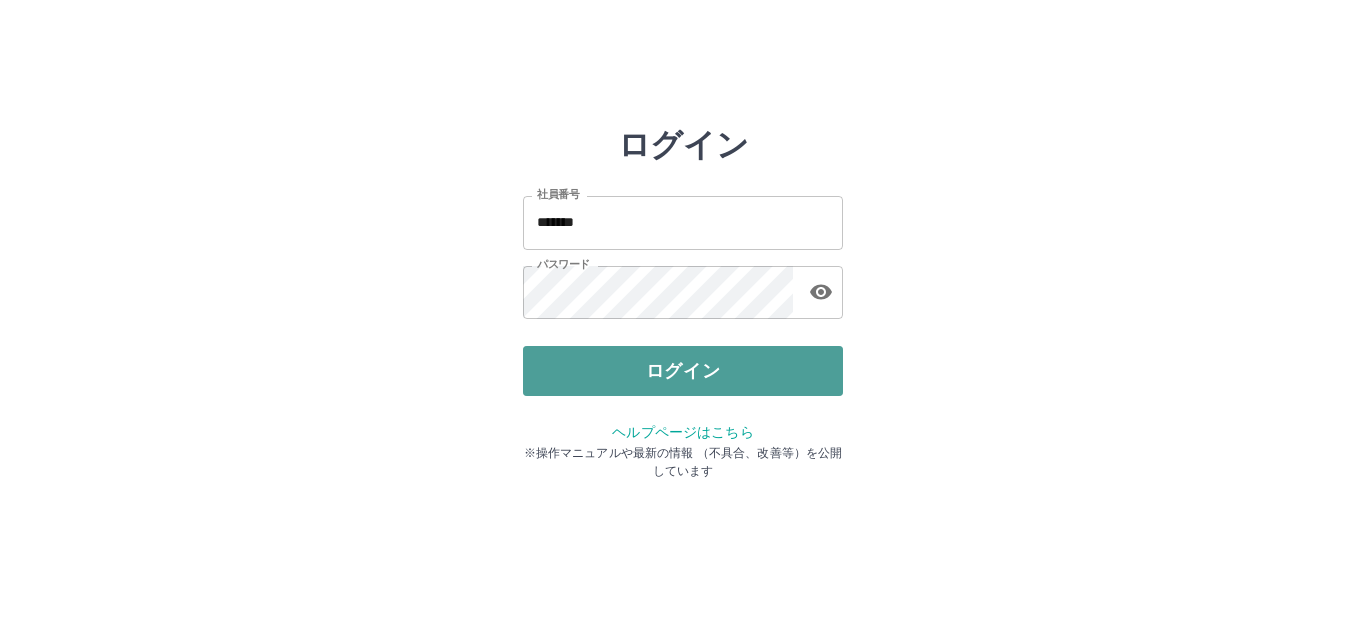 click on "ログイン" at bounding box center [683, 371] 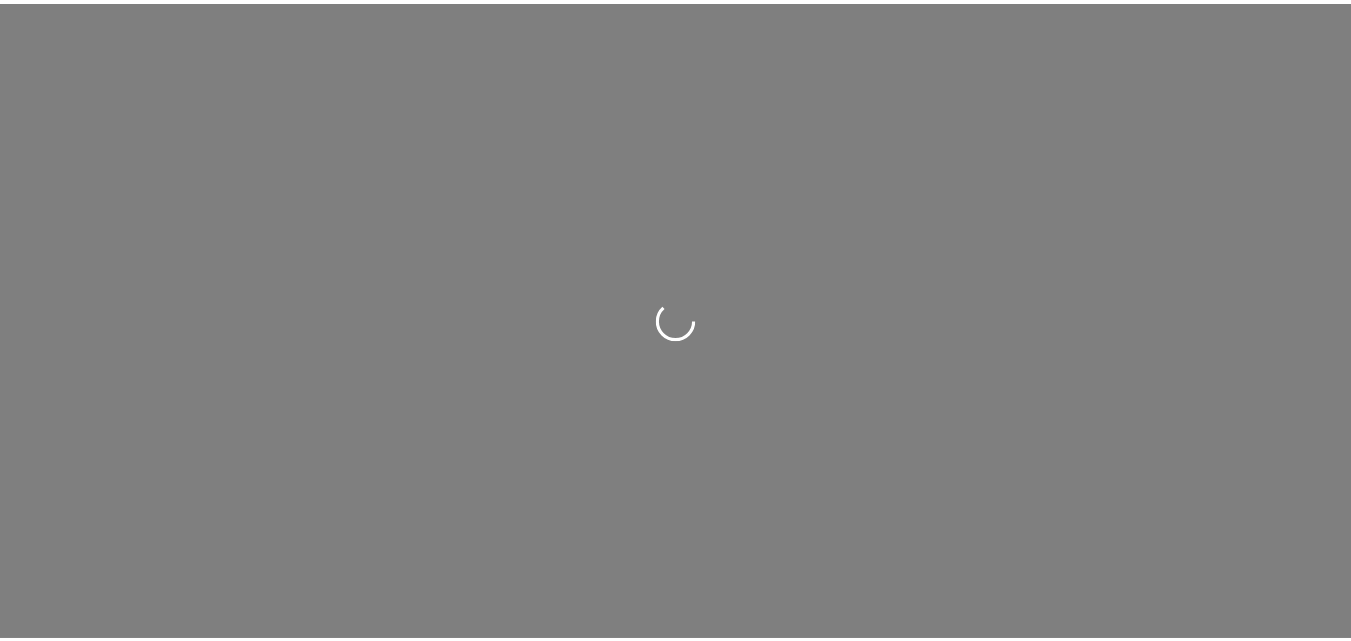 scroll, scrollTop: 0, scrollLeft: 0, axis: both 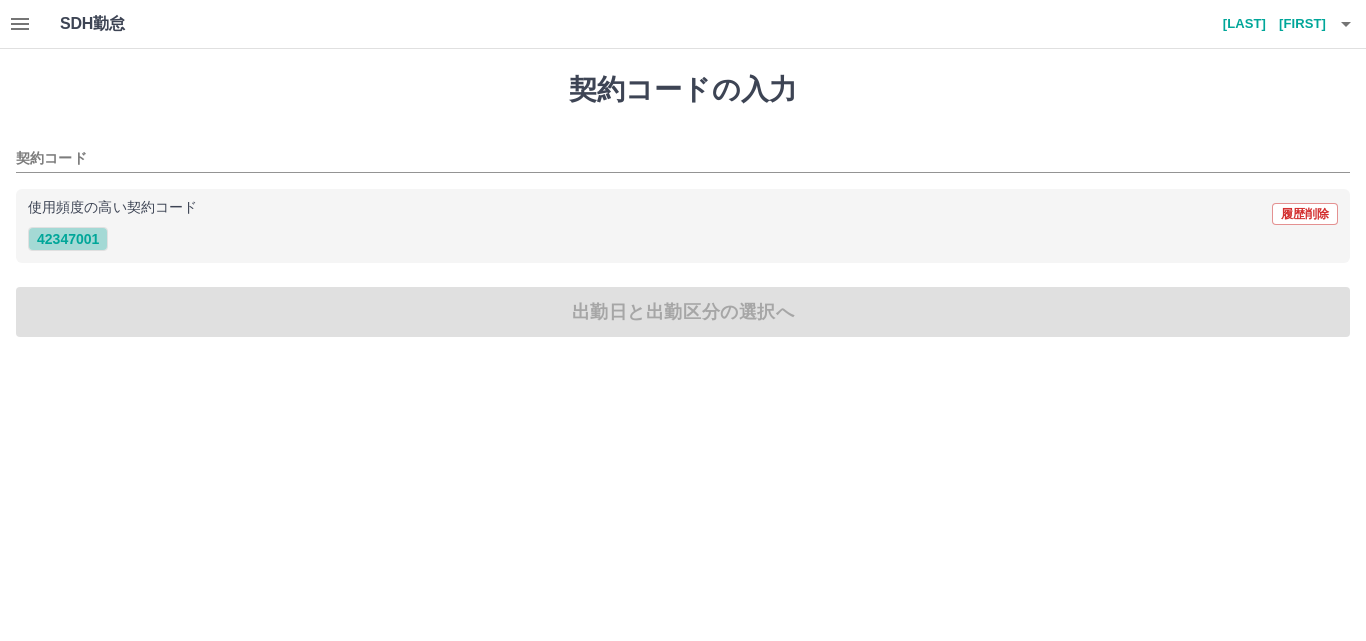 click on "42347001" at bounding box center [68, 239] 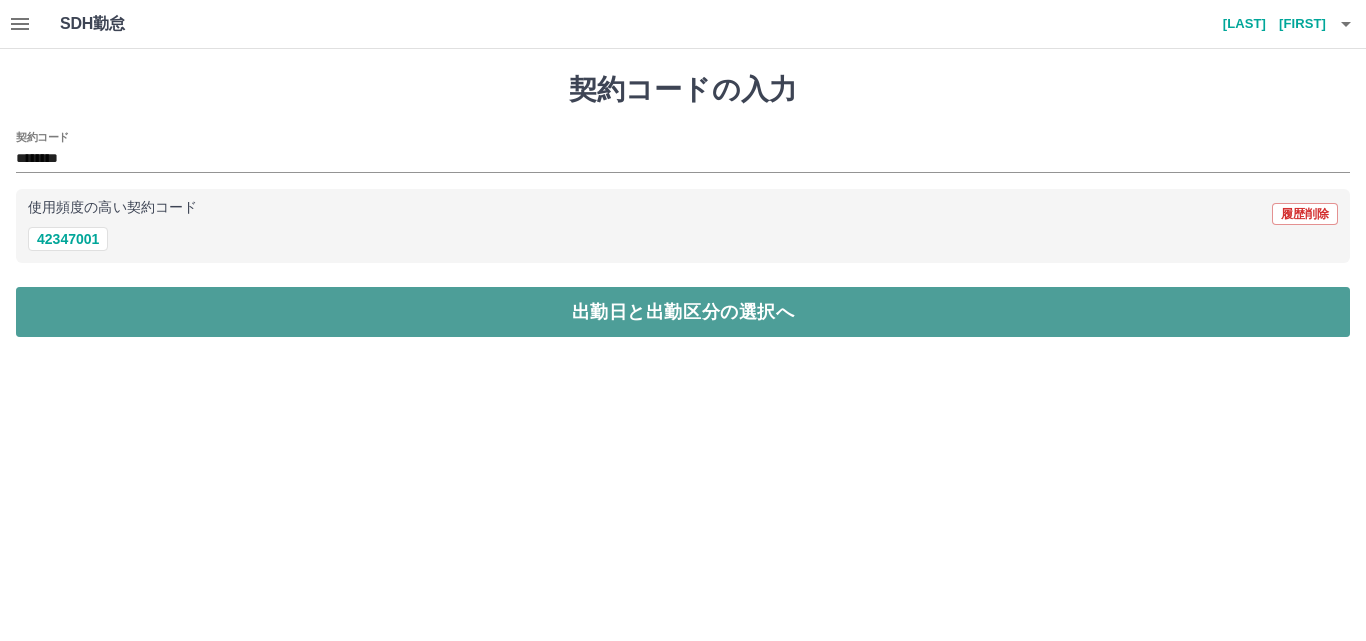 click on "出勤日と出勤区分の選択へ" at bounding box center [683, 312] 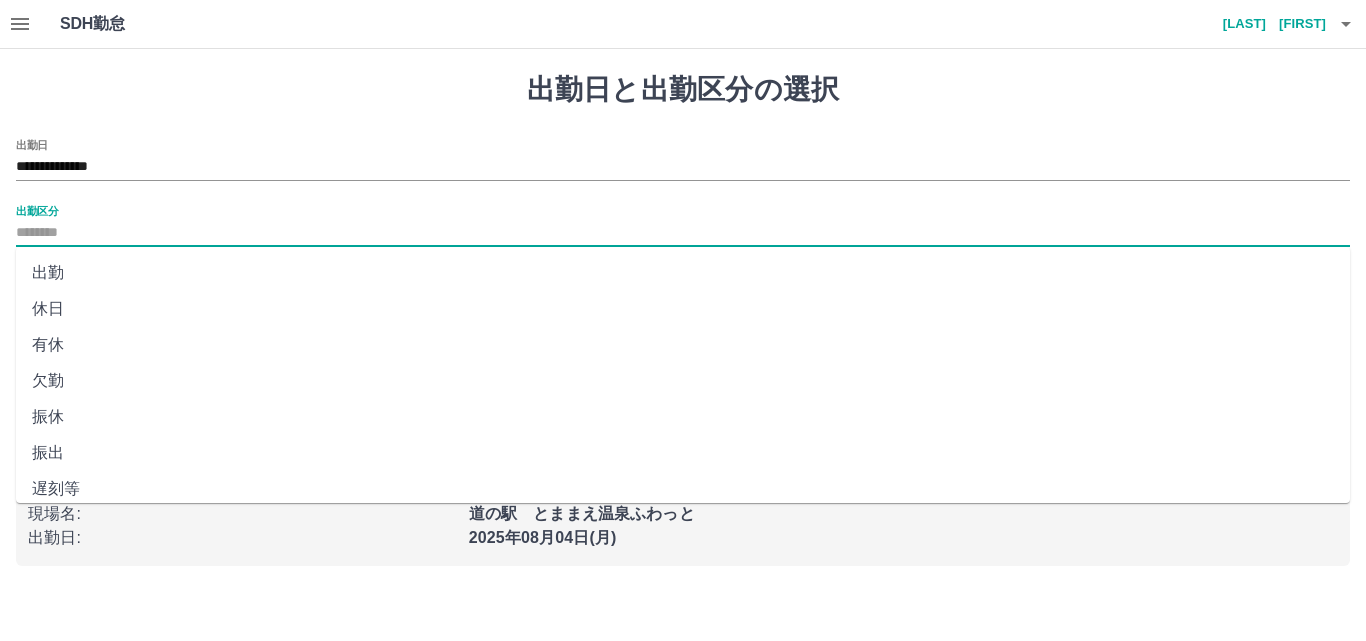 click on "出勤区分" at bounding box center [683, 233] 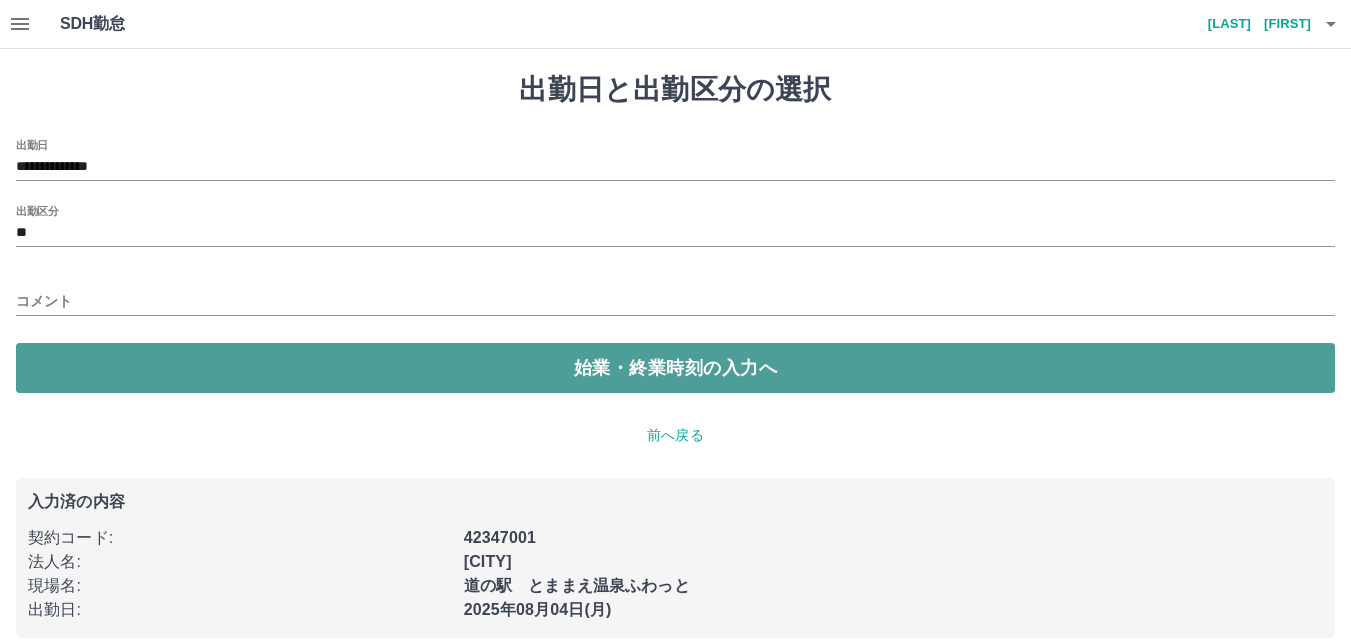 click on "始業・終業時刻の入力へ" at bounding box center (675, 368) 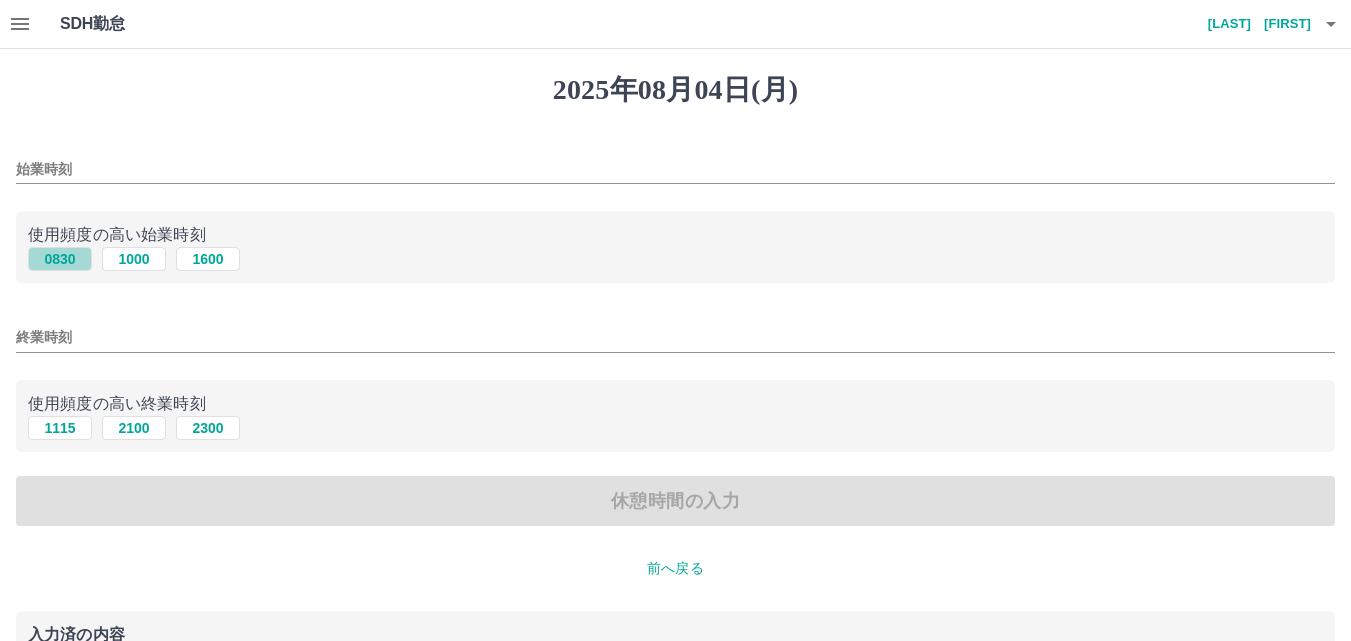 click on "0830" at bounding box center [60, 259] 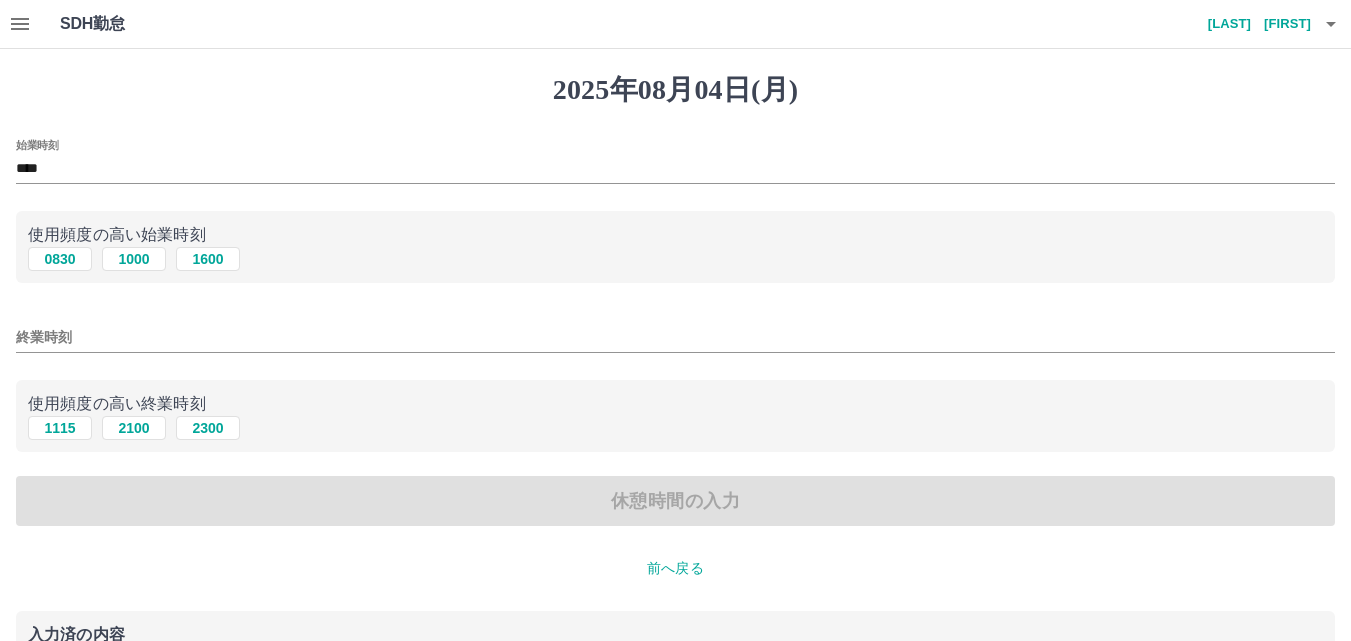 click on "[YEAR]年[MONTH]月[DAY]日([DAYOFWEEK]) 始業時刻 **** 使用頻度の高い始業時刻 0830 1000 1600 終業時刻 使用頻度の高い終業時刻 1115 2100 2300 休憩時間の入力 前へ戻る 入力済の内容 契約コード : 42347001 法人名 : [COMPANY] 現場名 : 道の駅　とままえ温泉ふわっと 出勤日 : [YEAR]年[MONTH]月[DAY]日([DAYOFWEEK]) 出勤区分 : 出勤" at bounding box center [675, 434] 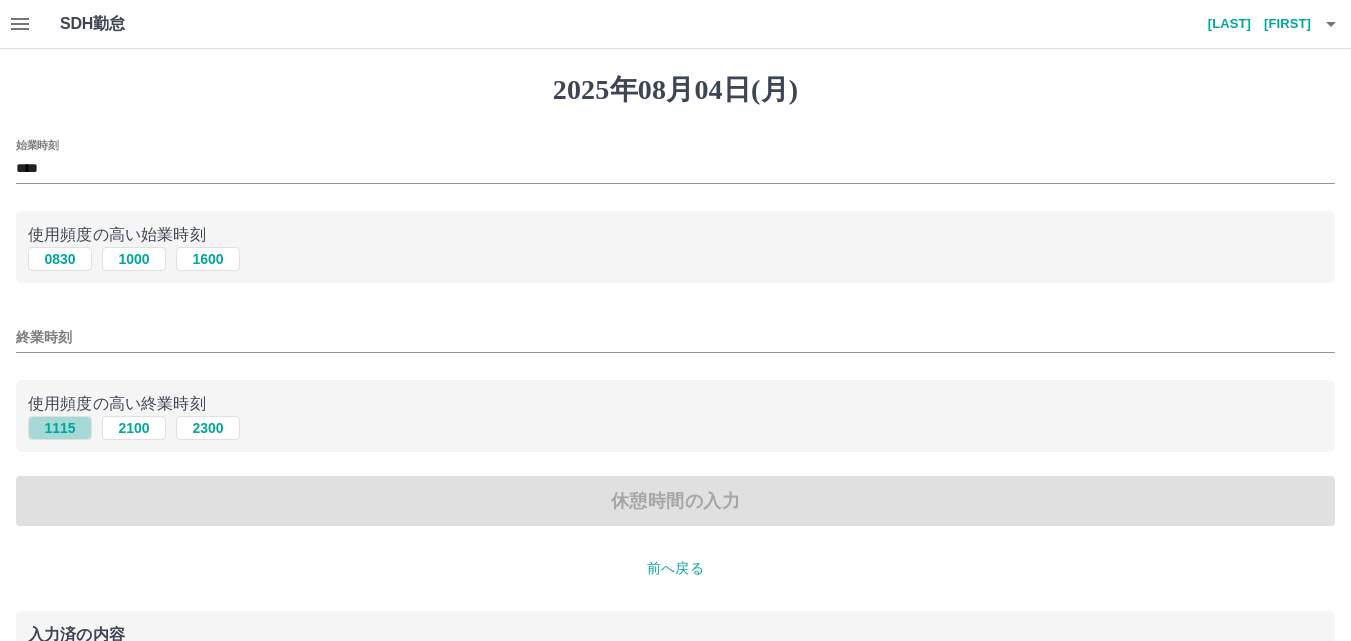 click on "1115" at bounding box center [60, 428] 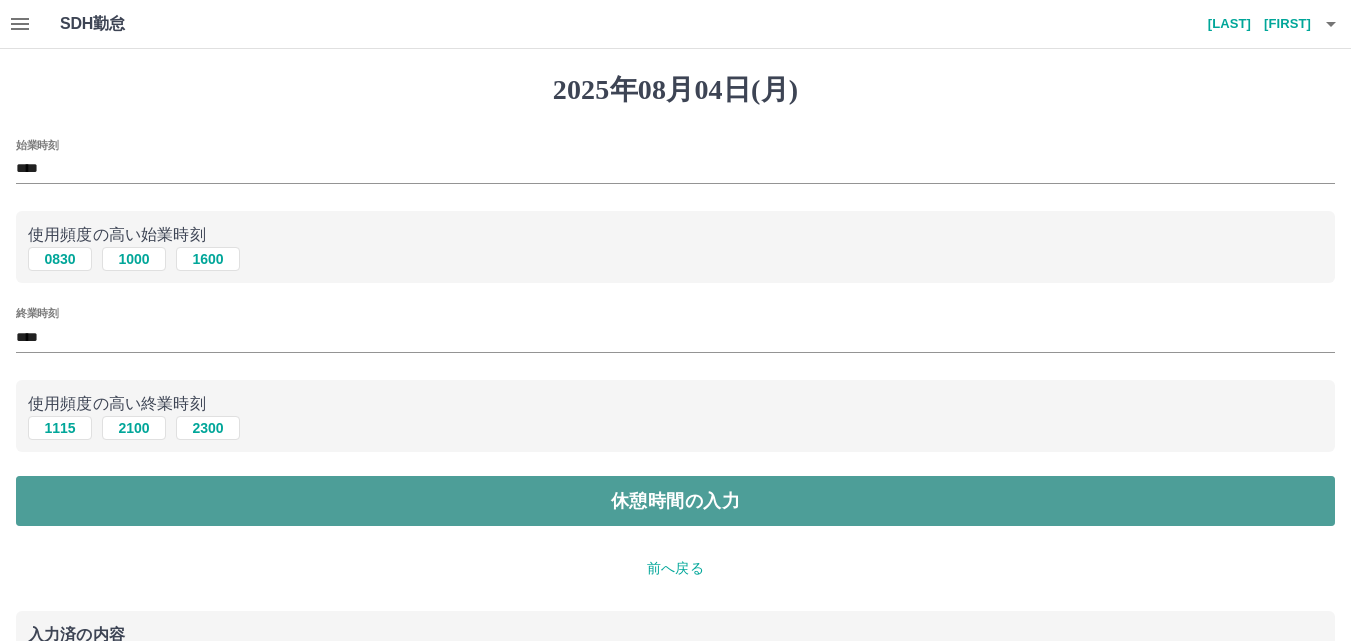 click on "休憩時間の入力" at bounding box center [675, 501] 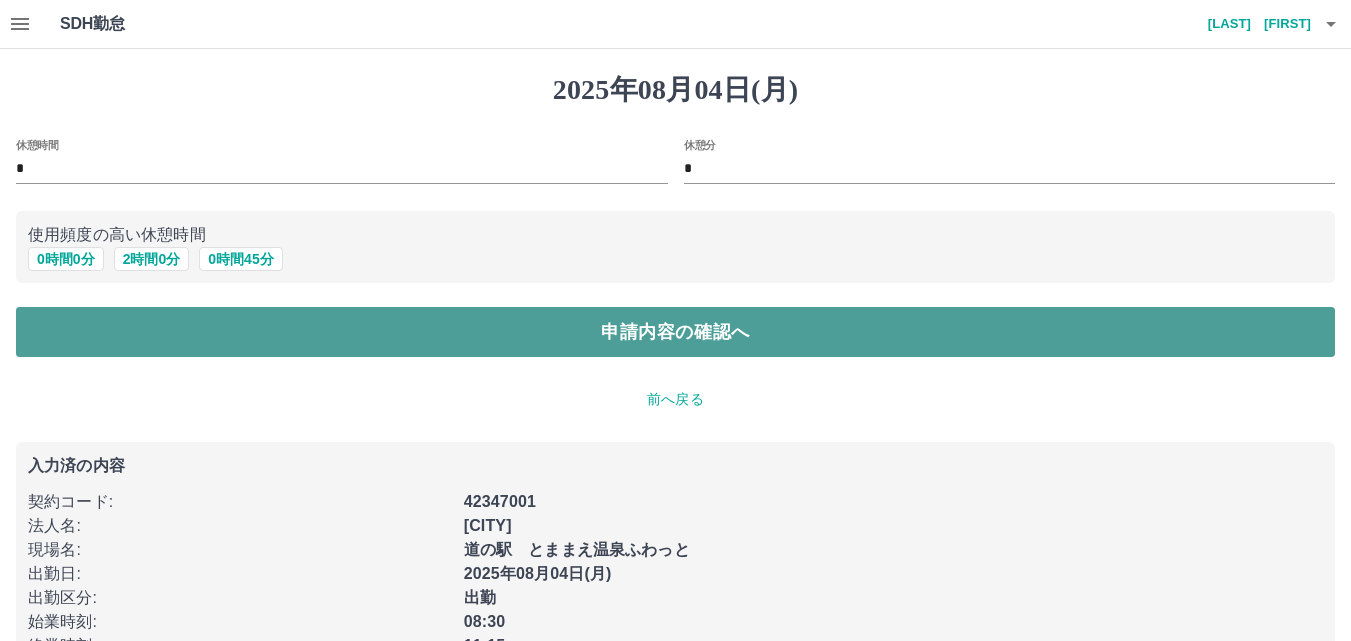click on "申請内容の確認へ" at bounding box center [675, 332] 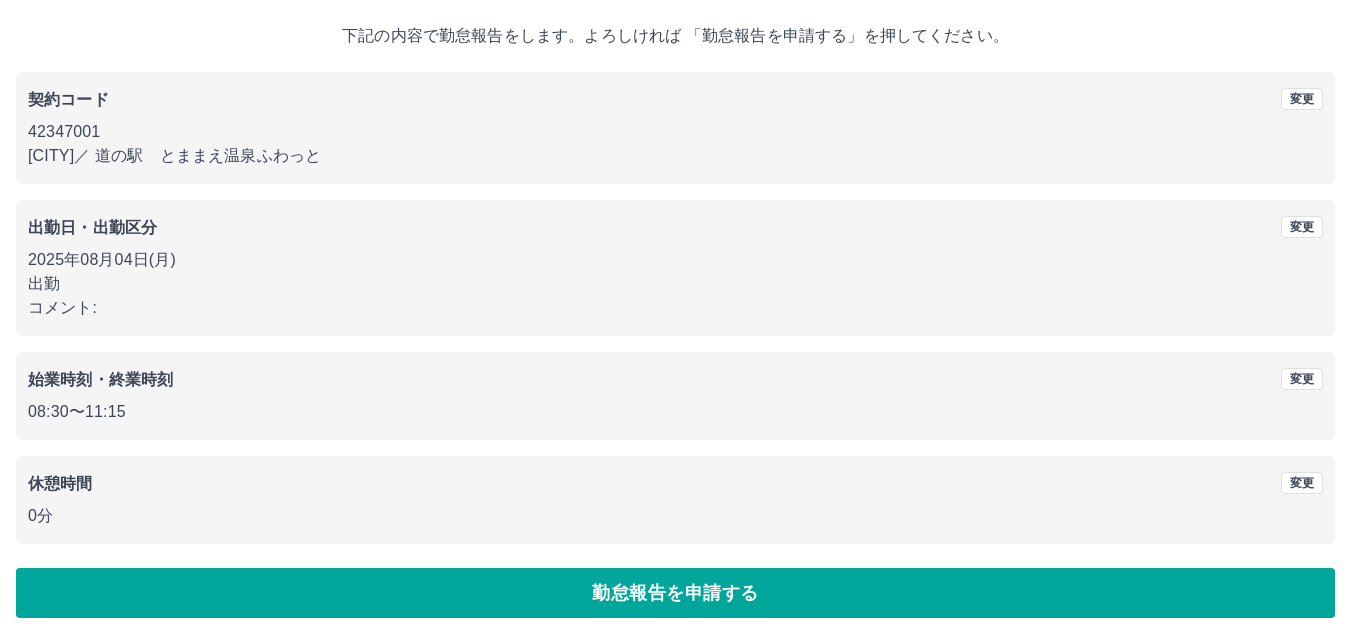 scroll, scrollTop: 108, scrollLeft: 0, axis: vertical 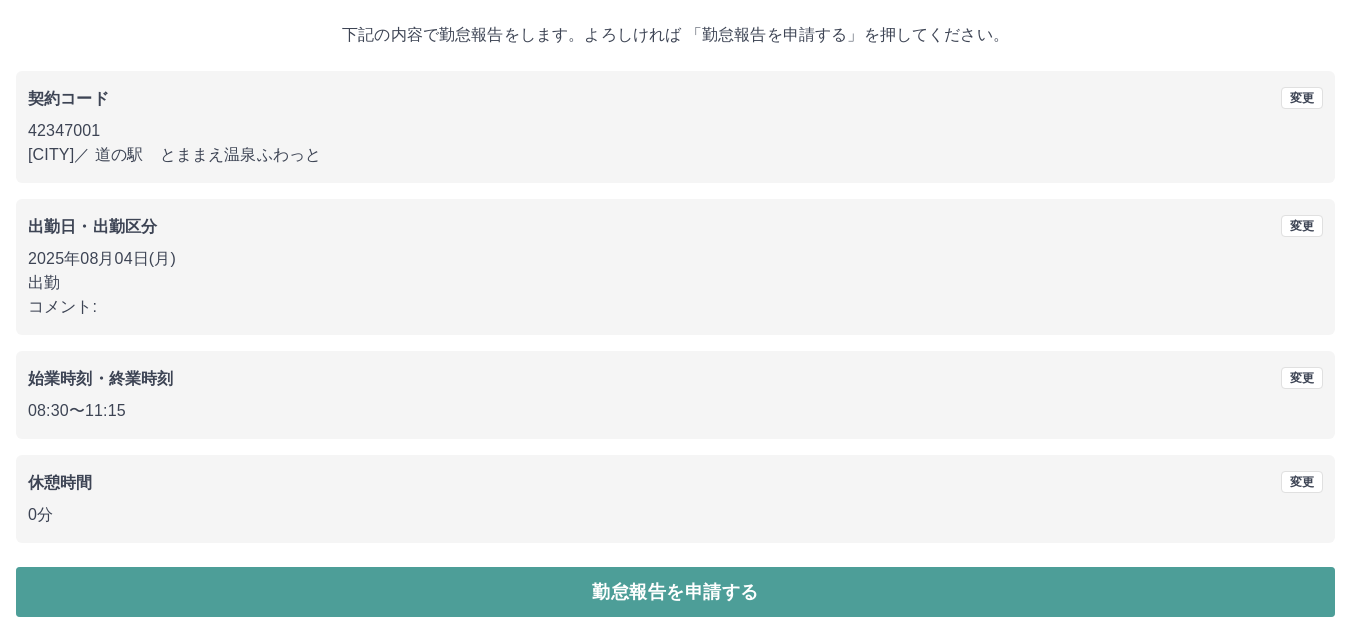 click on "勤怠報告を申請する" at bounding box center [675, 592] 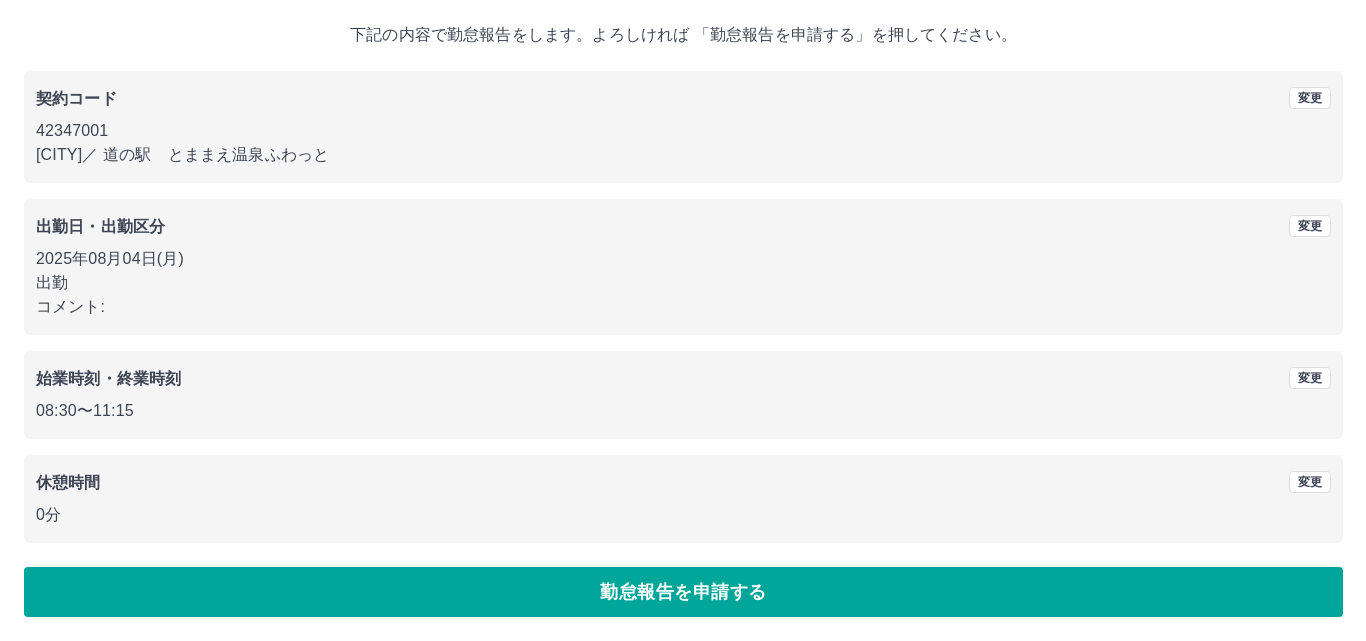 scroll, scrollTop: 0, scrollLeft: 0, axis: both 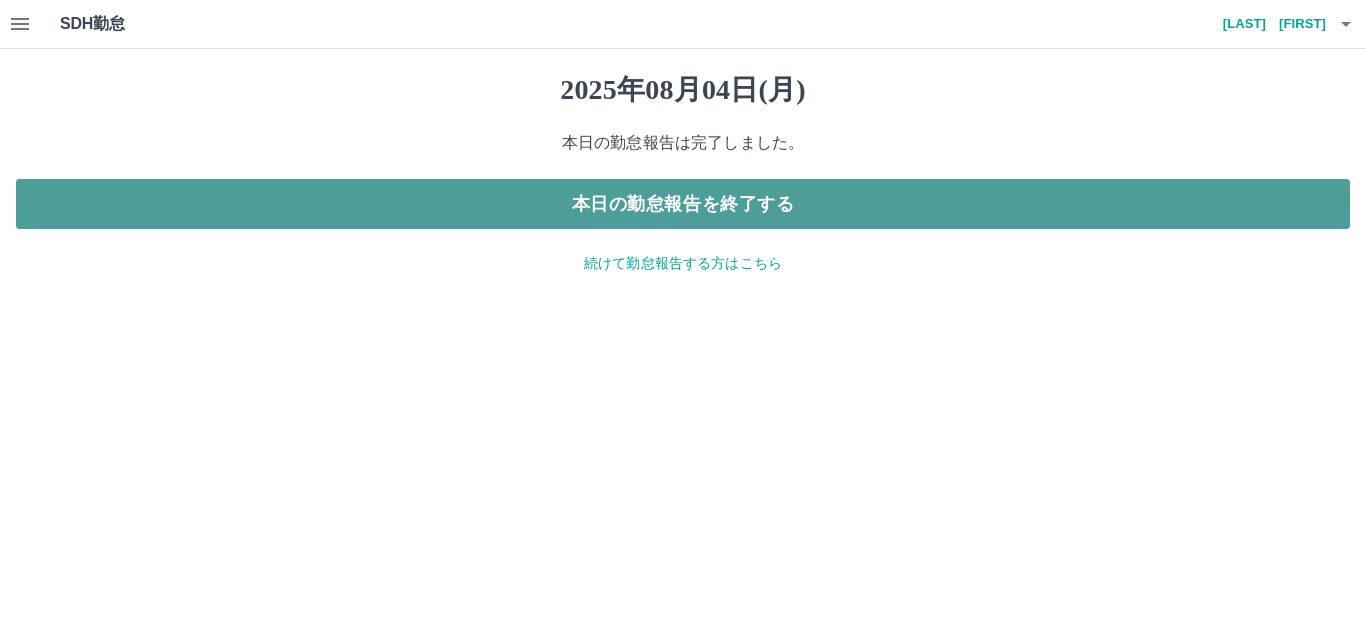 click on "本日の勤怠報告を終了する" at bounding box center (683, 204) 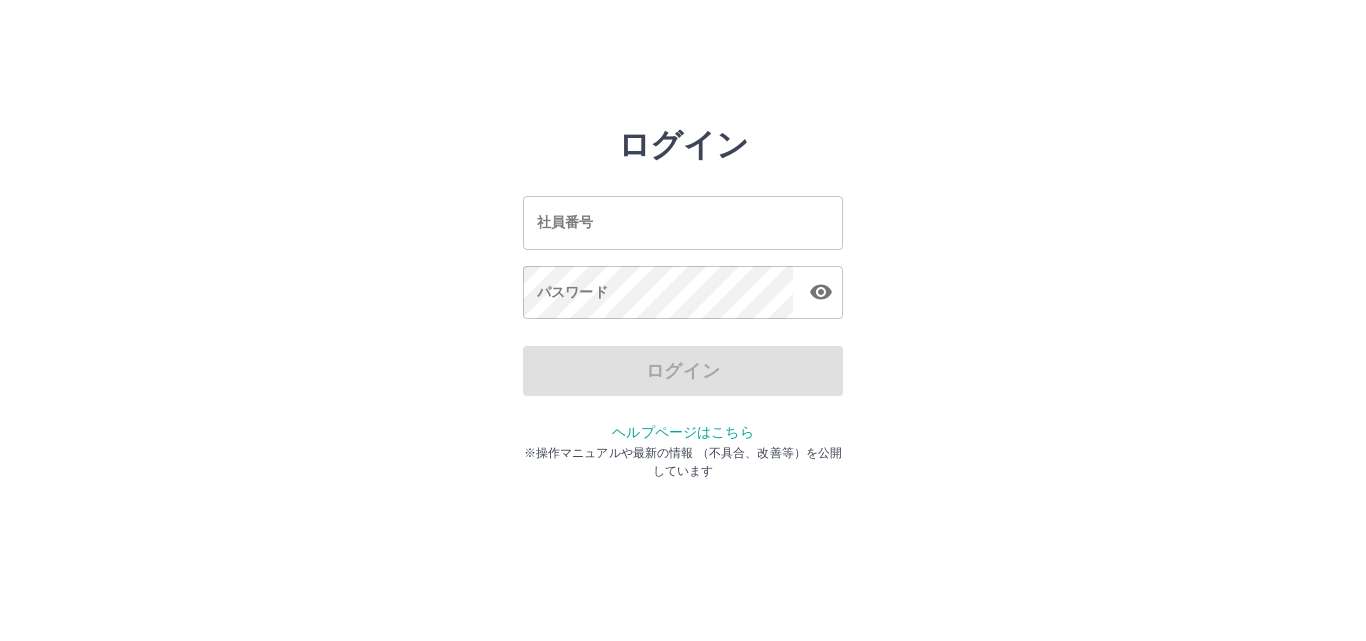 scroll, scrollTop: 0, scrollLeft: 0, axis: both 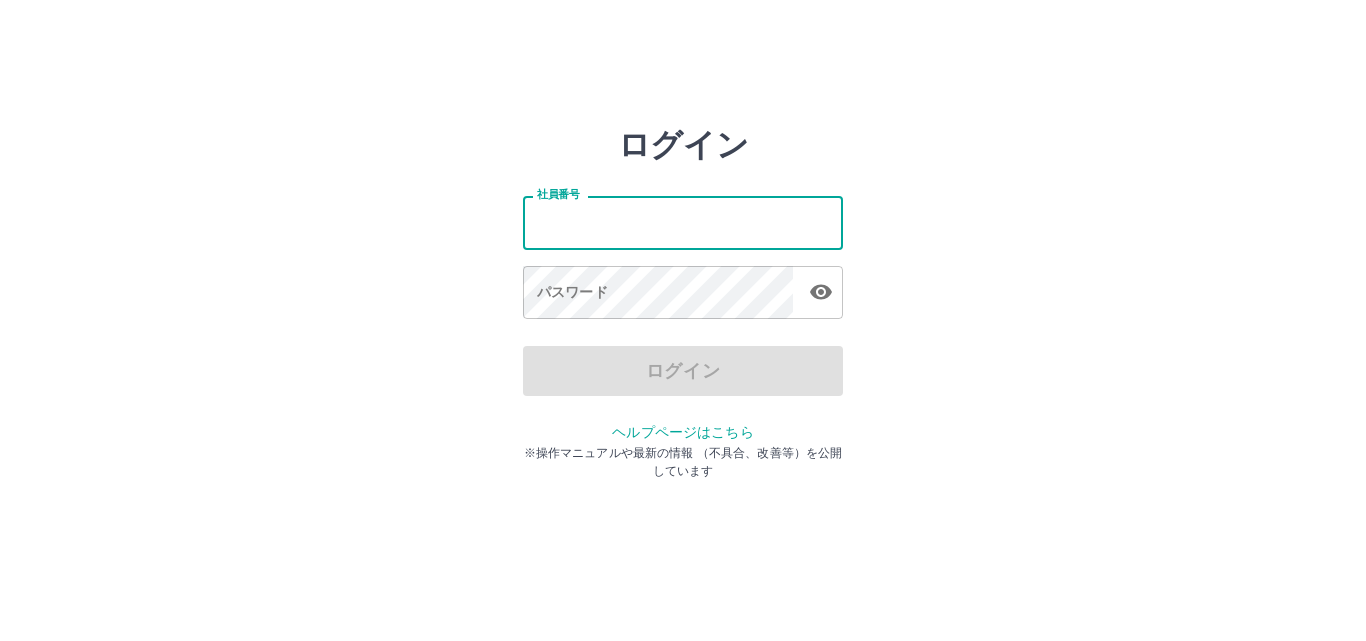 click on "社員番号" at bounding box center [683, 222] 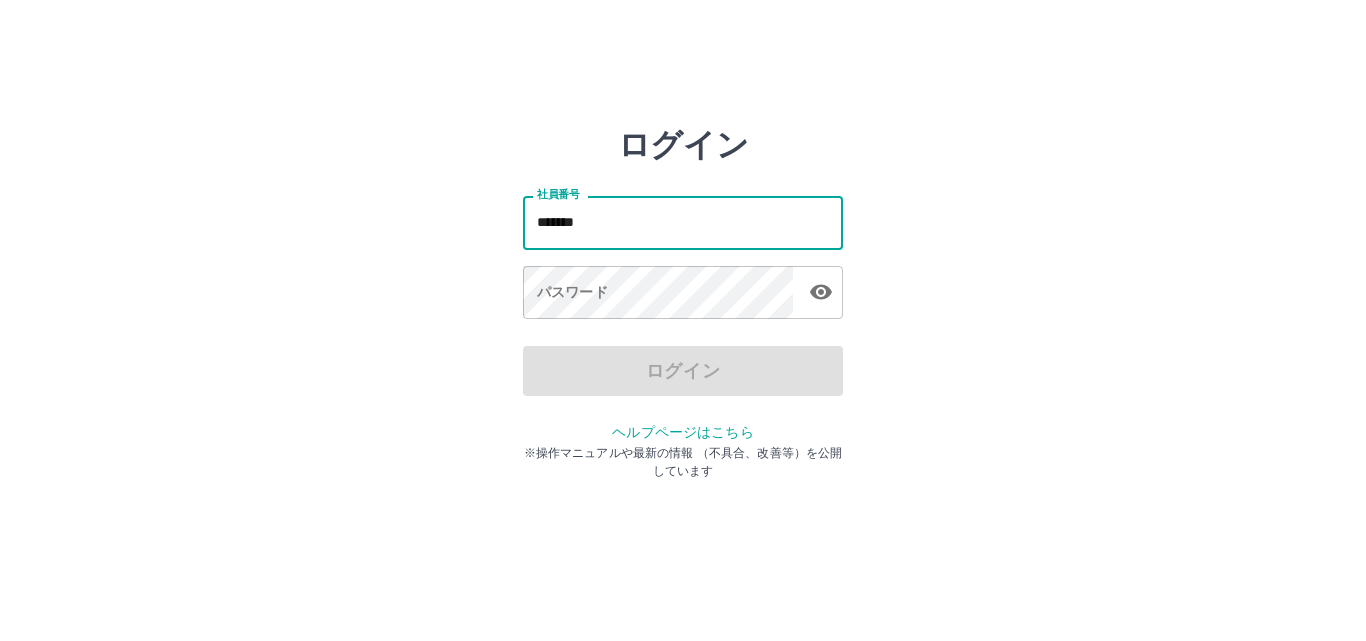 click on "*******" at bounding box center (683, 222) 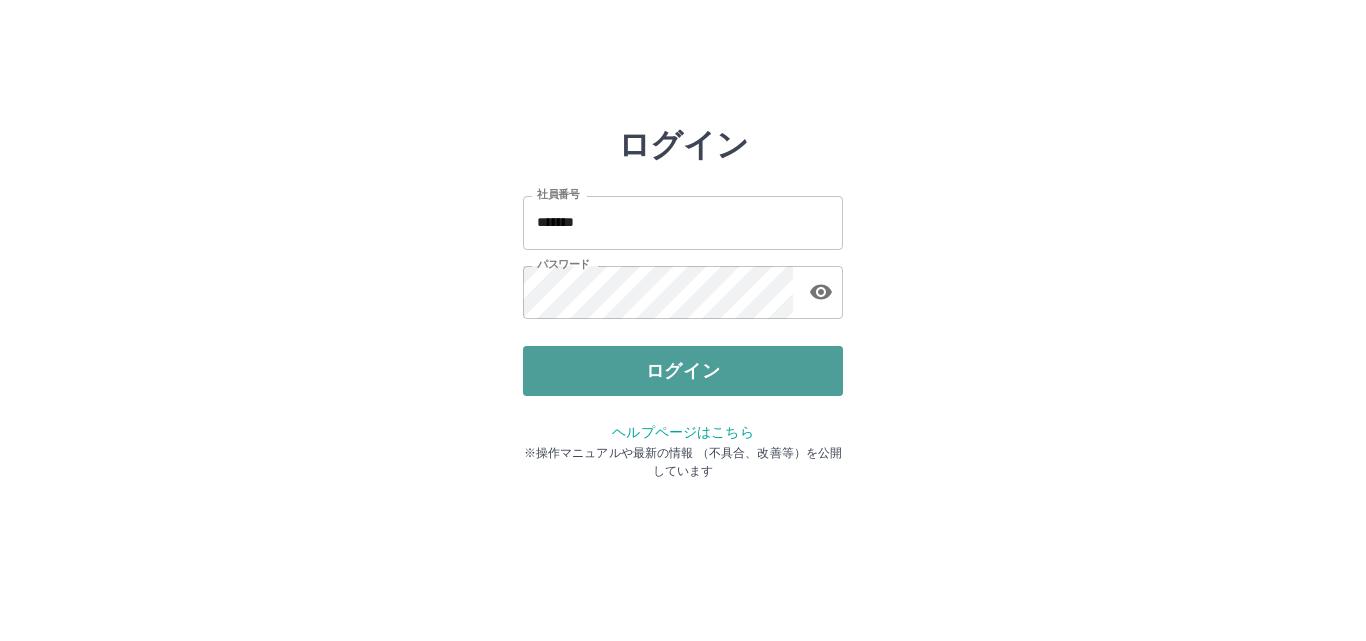 click on "ログイン" at bounding box center [683, 371] 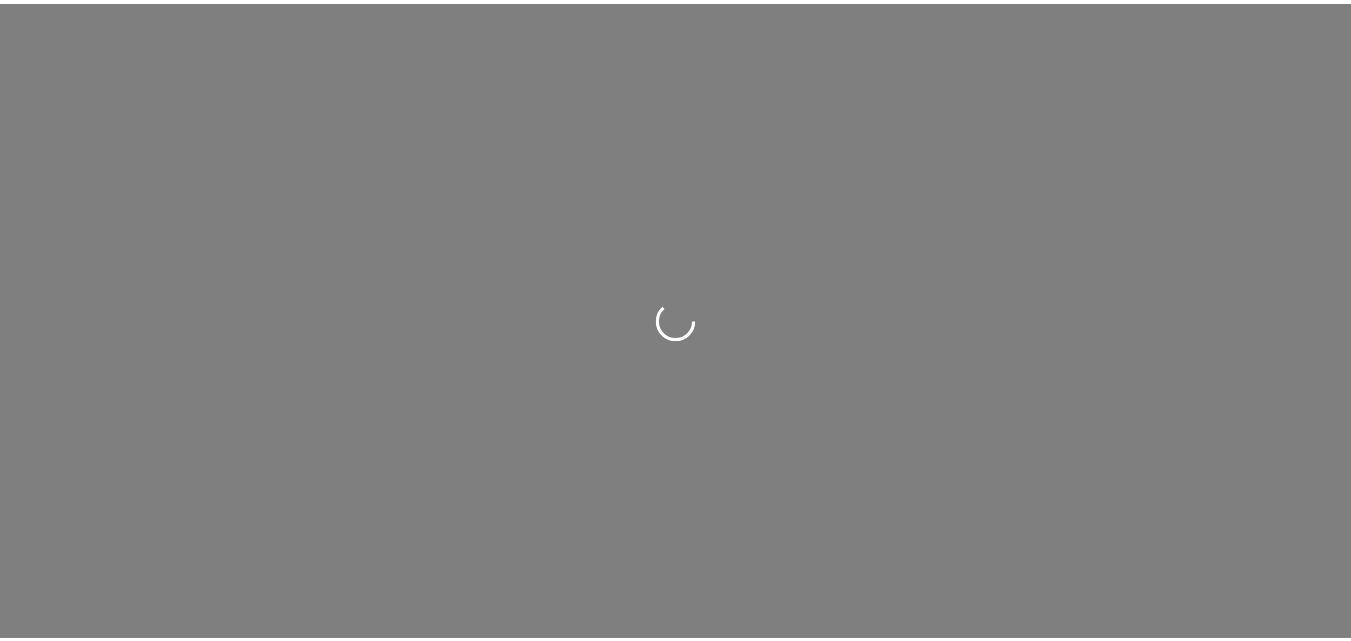scroll, scrollTop: 0, scrollLeft: 0, axis: both 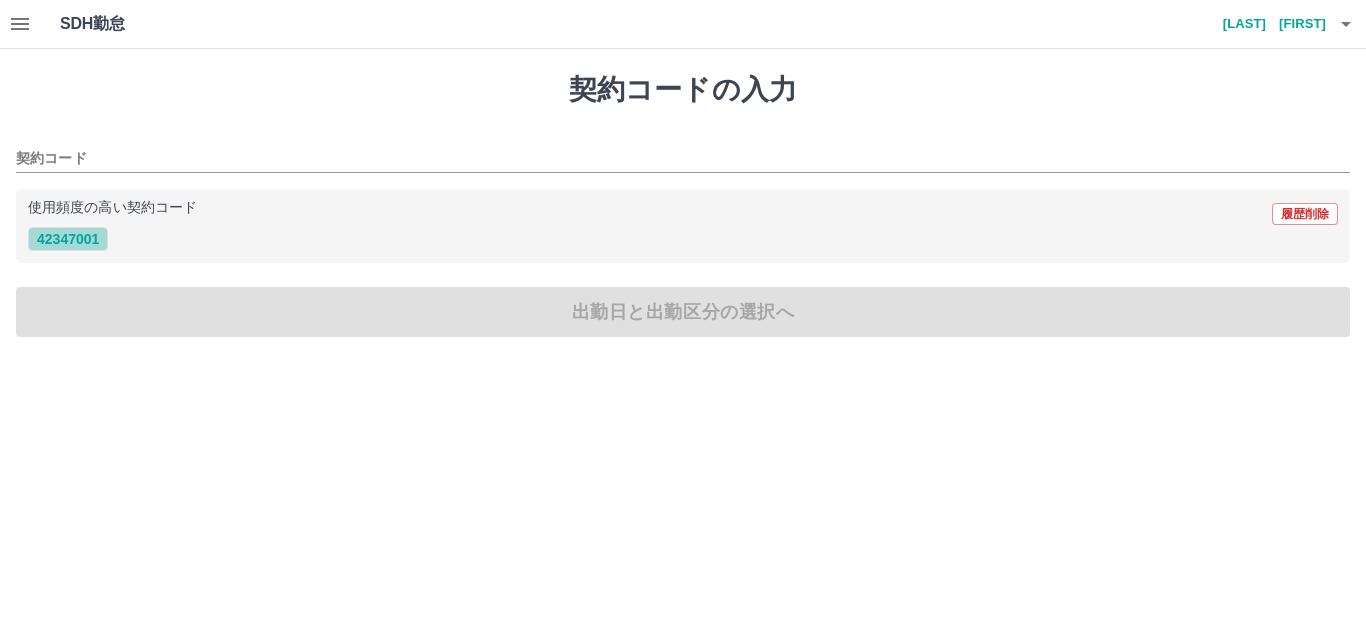 click on "42347001" at bounding box center (68, 239) 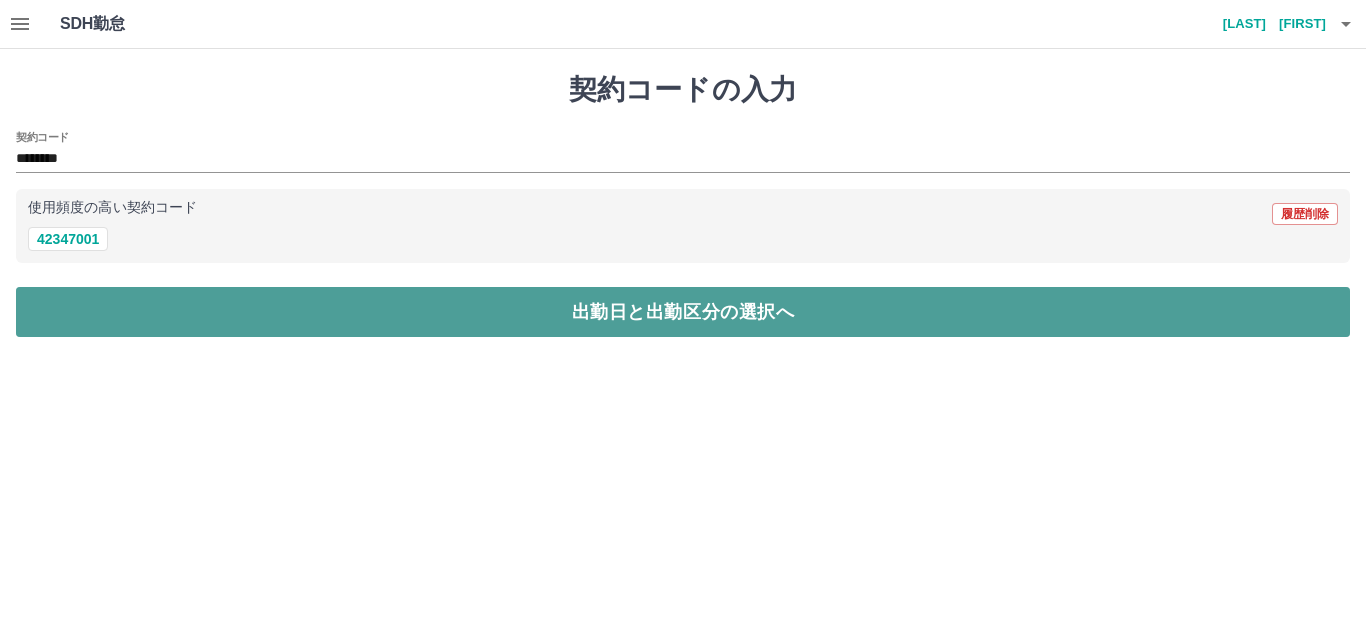 click on "出勤日と出勤区分の選択へ" at bounding box center (683, 312) 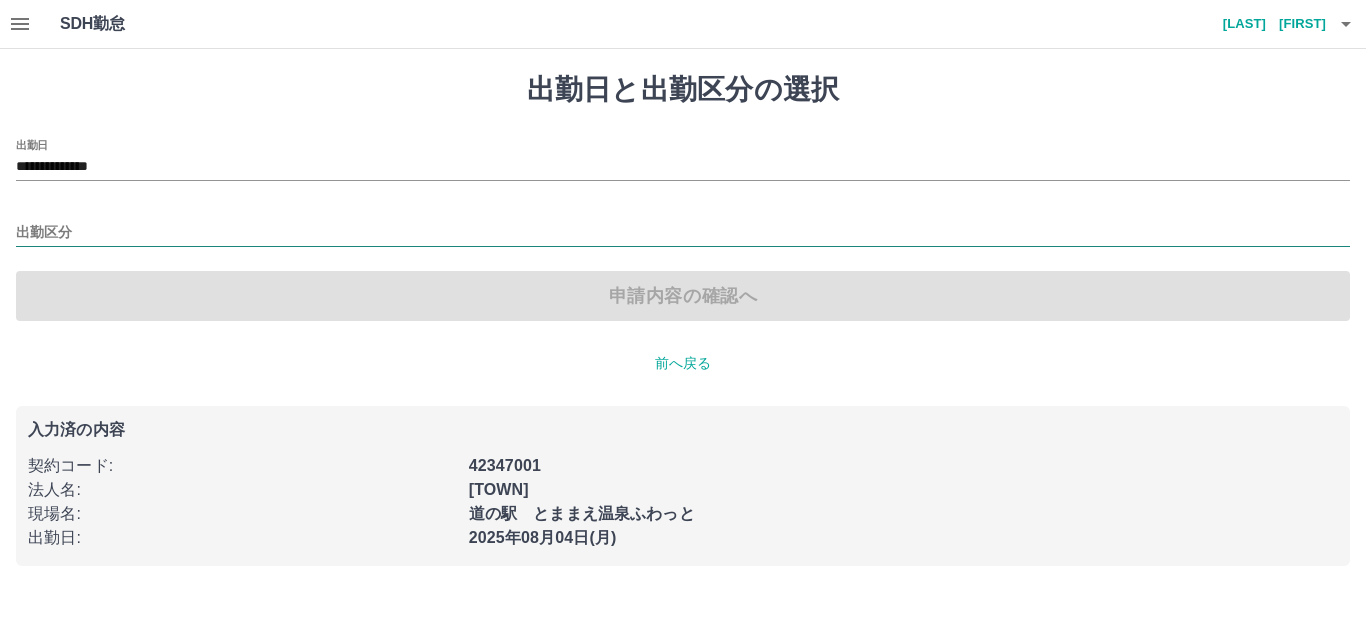 click on "出勤区分" at bounding box center (683, 233) 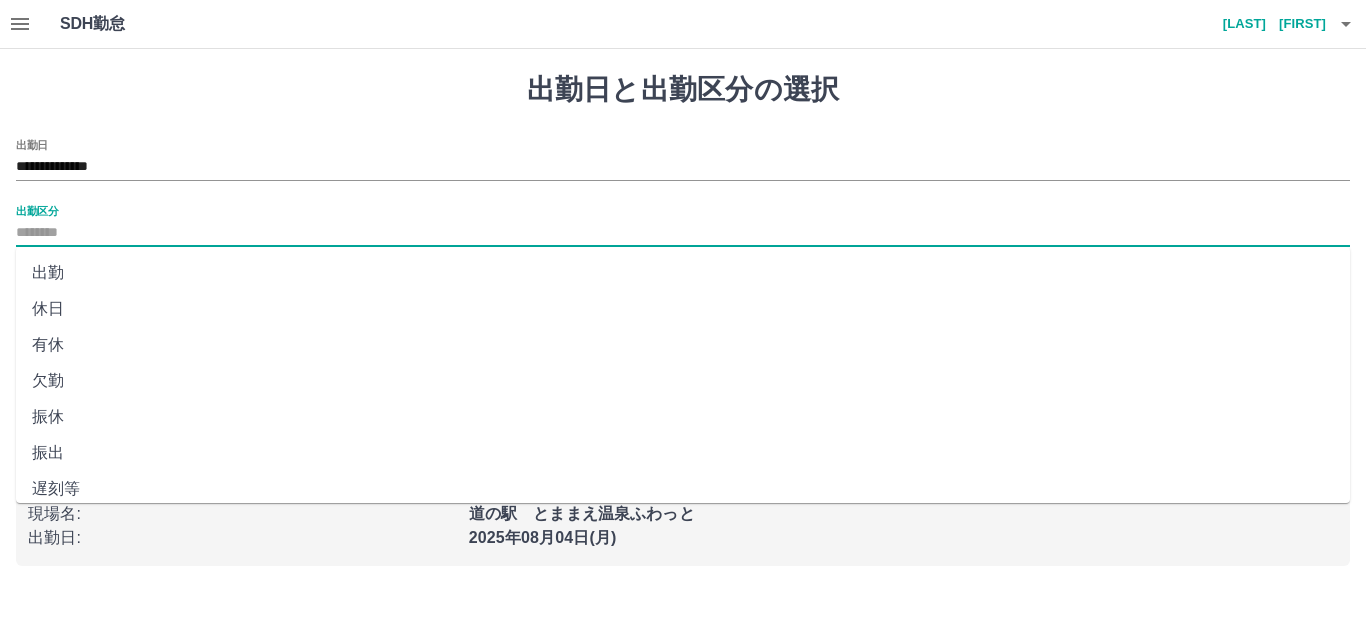 click on "出勤" at bounding box center (683, 273) 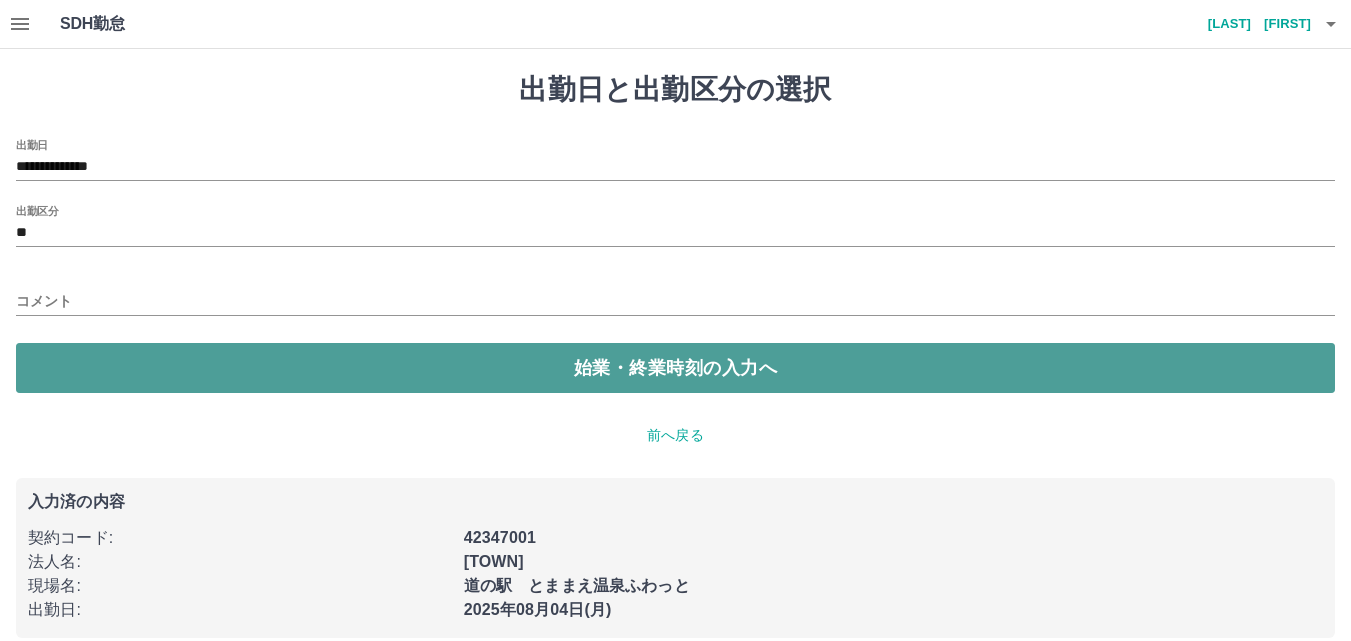 click on "始業・終業時刻の入力へ" at bounding box center [675, 368] 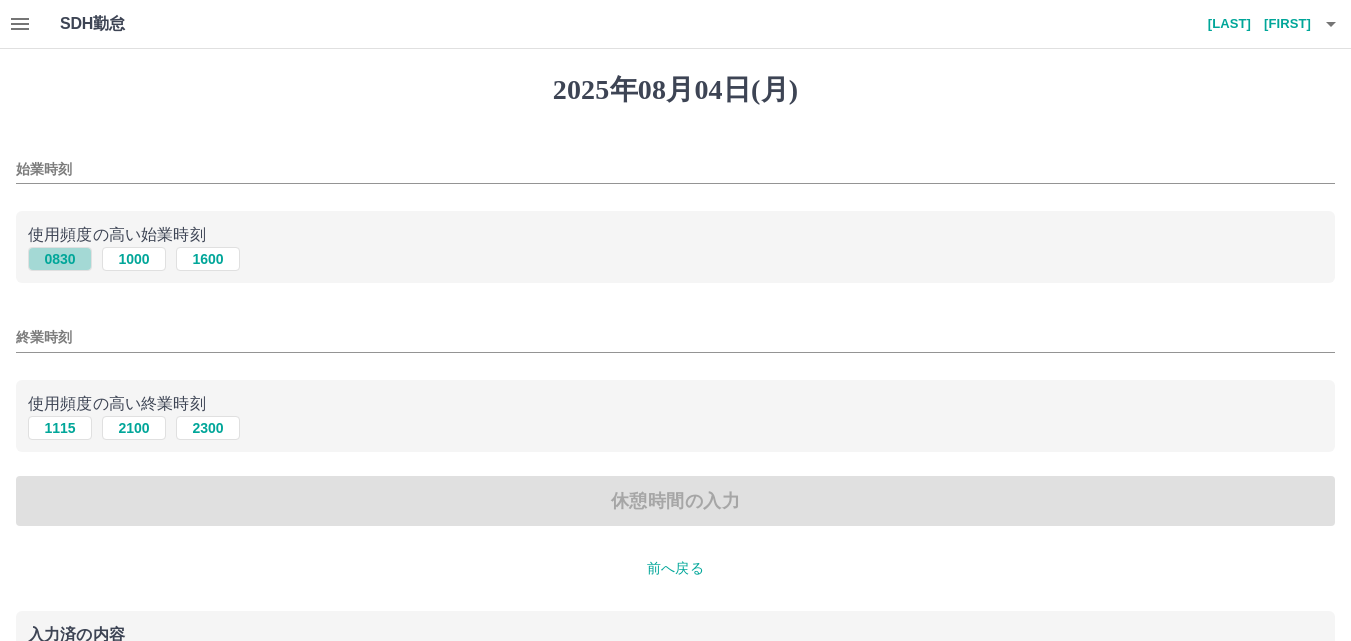 click on "0830" at bounding box center [60, 259] 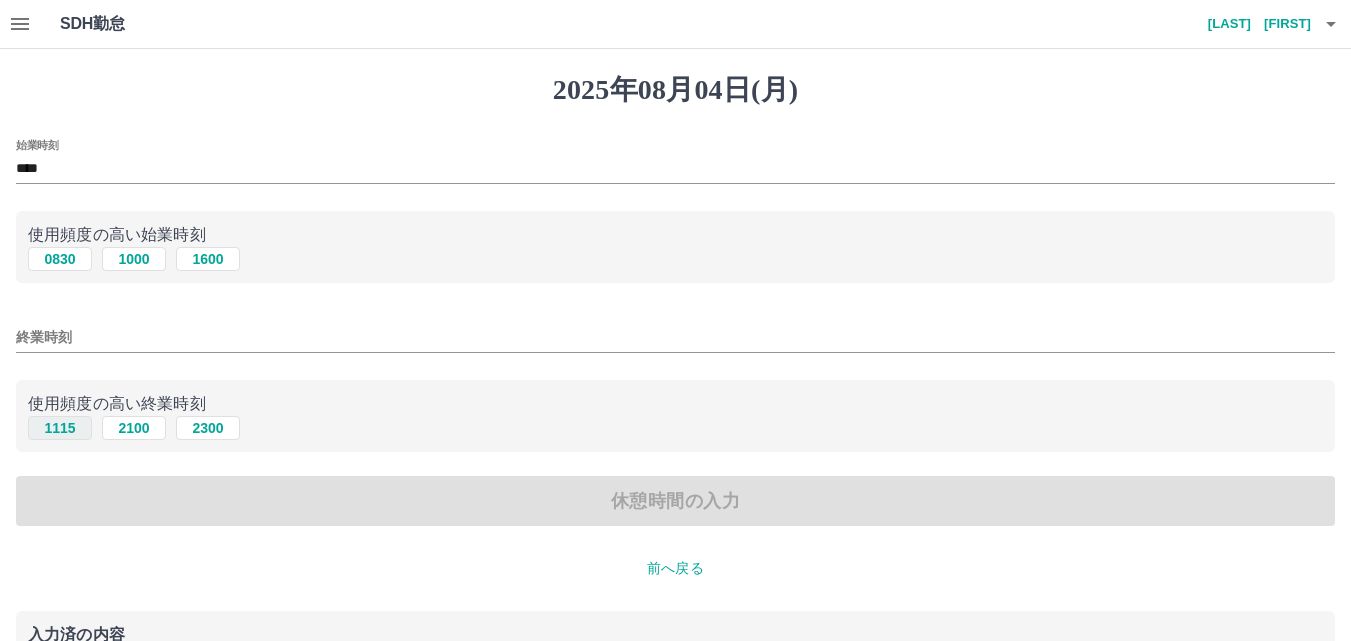 click on "1115" at bounding box center [60, 428] 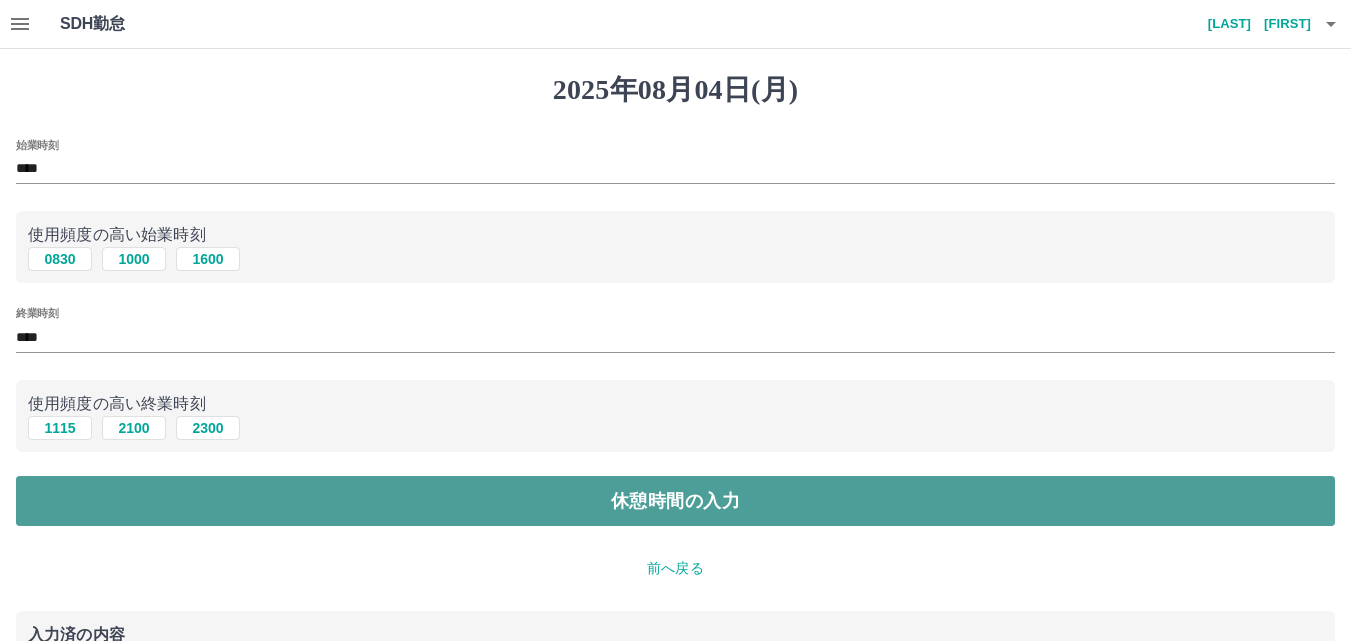 click on "休憩時間の入力" at bounding box center (675, 501) 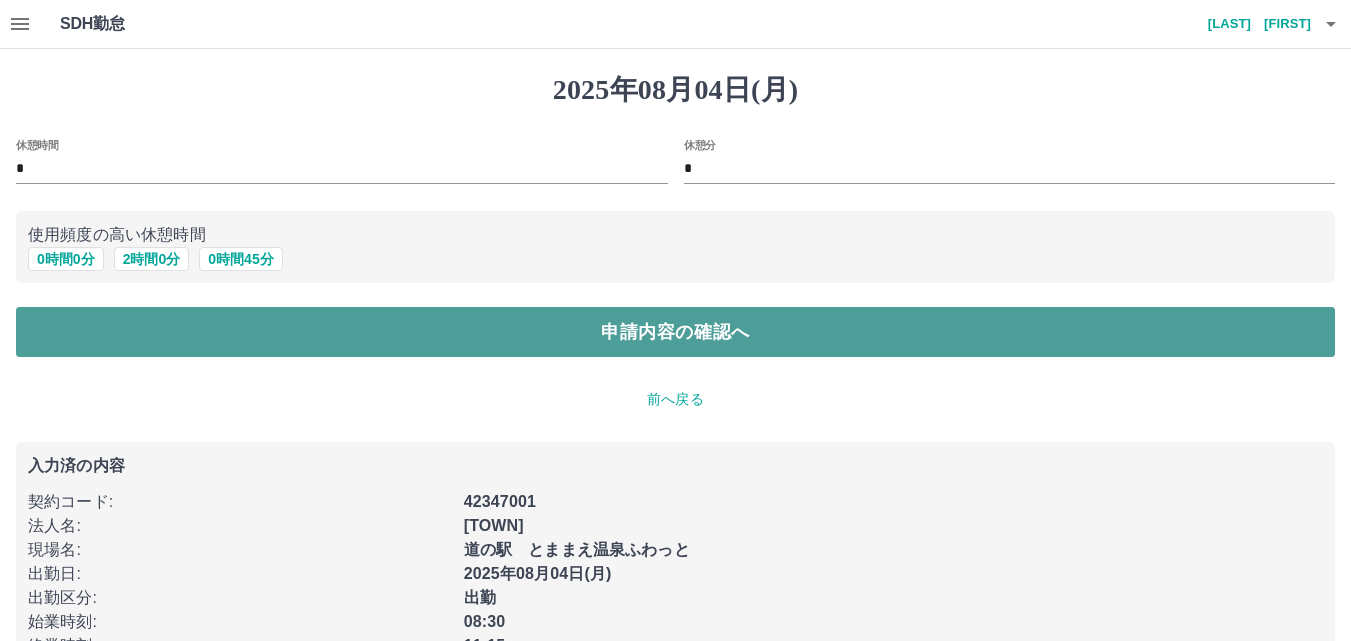 click on "申請内容の確認へ" at bounding box center [675, 332] 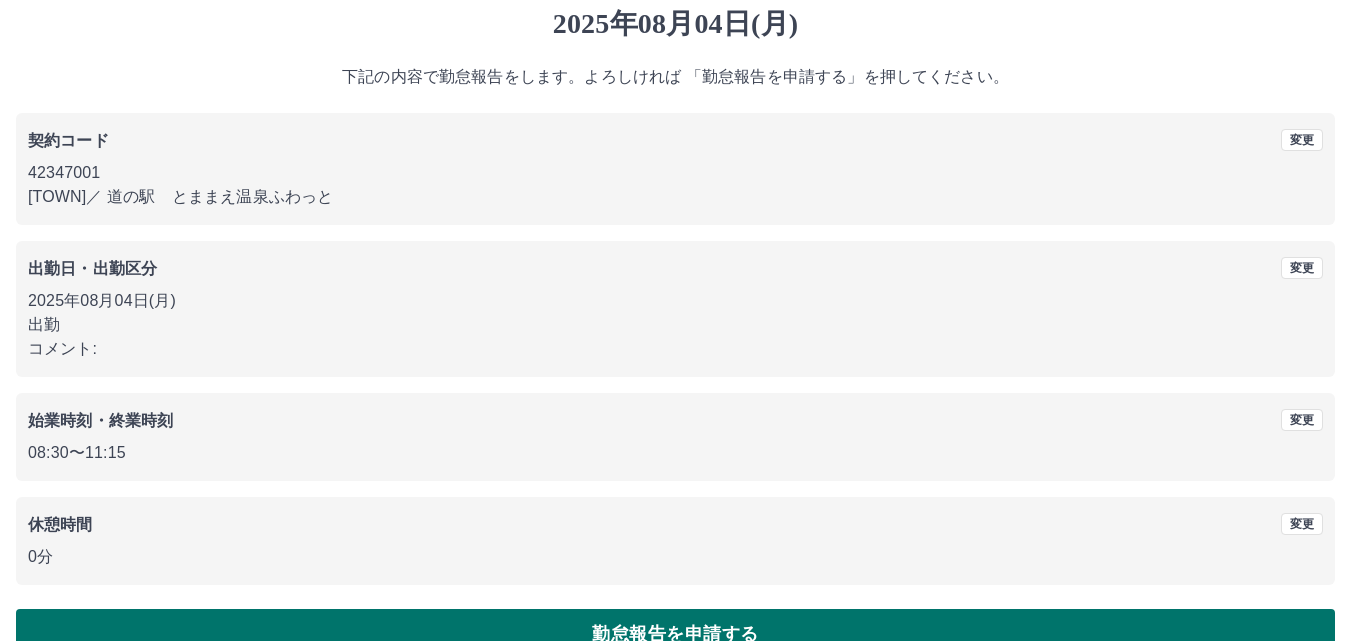 scroll, scrollTop: 100, scrollLeft: 0, axis: vertical 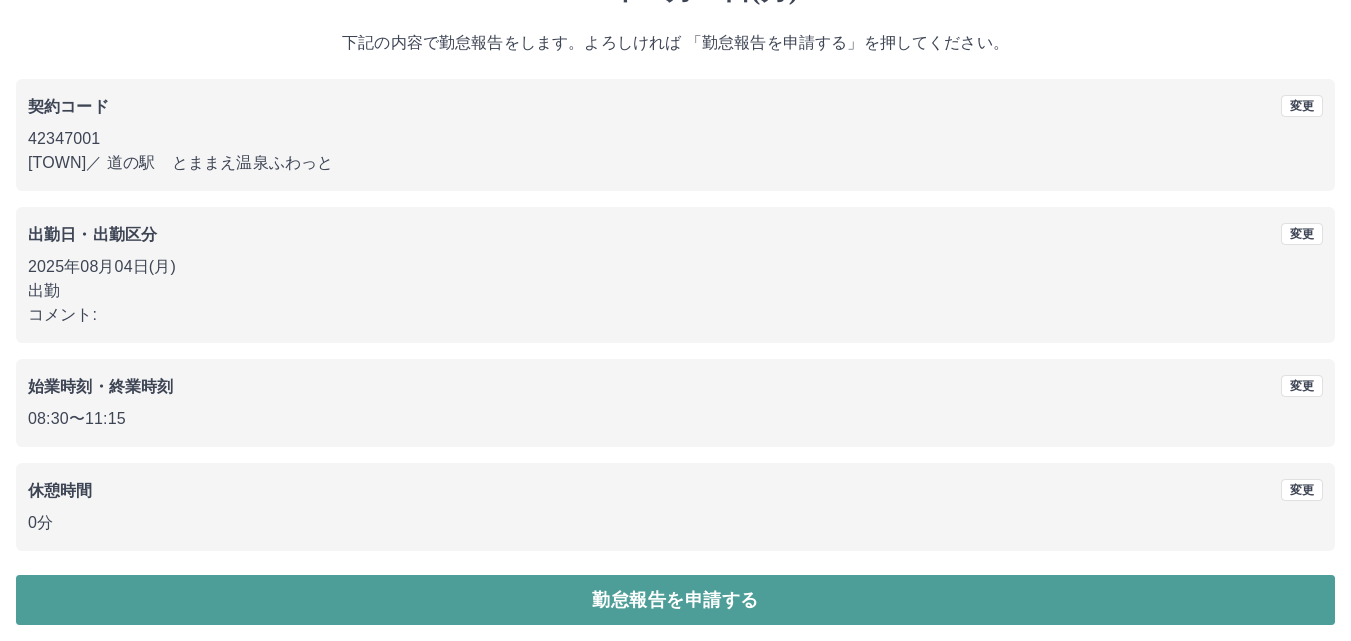 click on "勤怠報告を申請する" at bounding box center [675, 600] 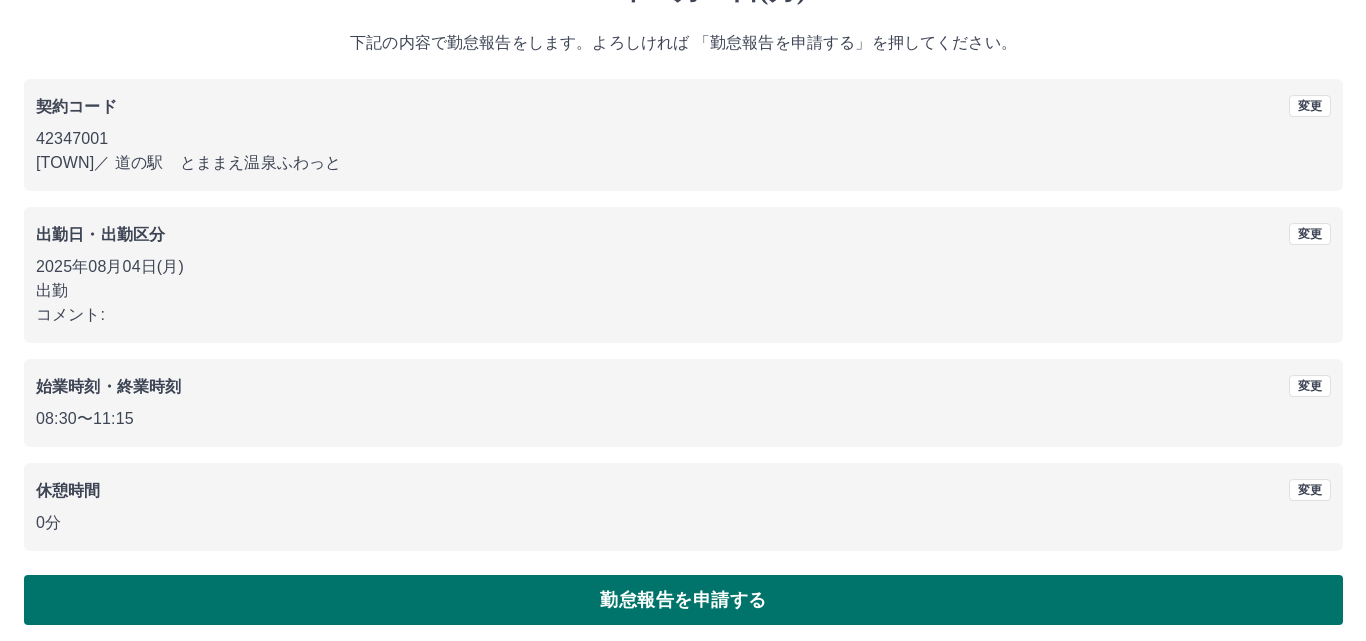 scroll, scrollTop: 0, scrollLeft: 0, axis: both 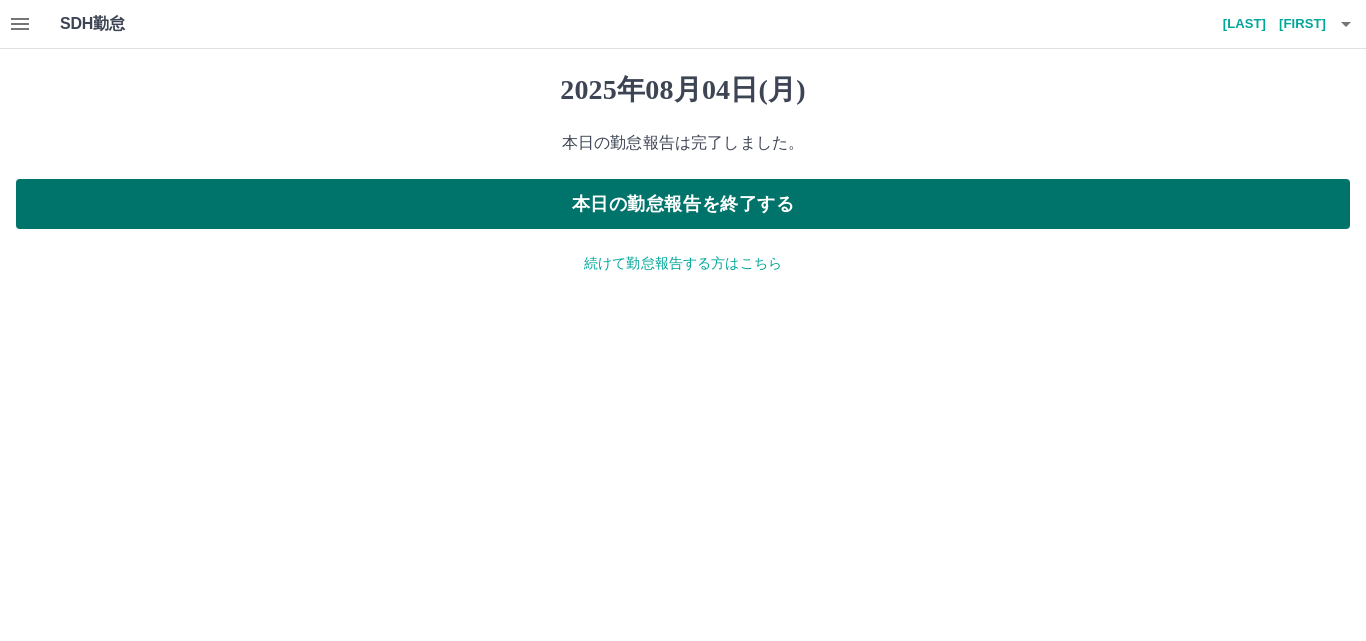 click on "本日の勤怠報告を終了する" at bounding box center (683, 204) 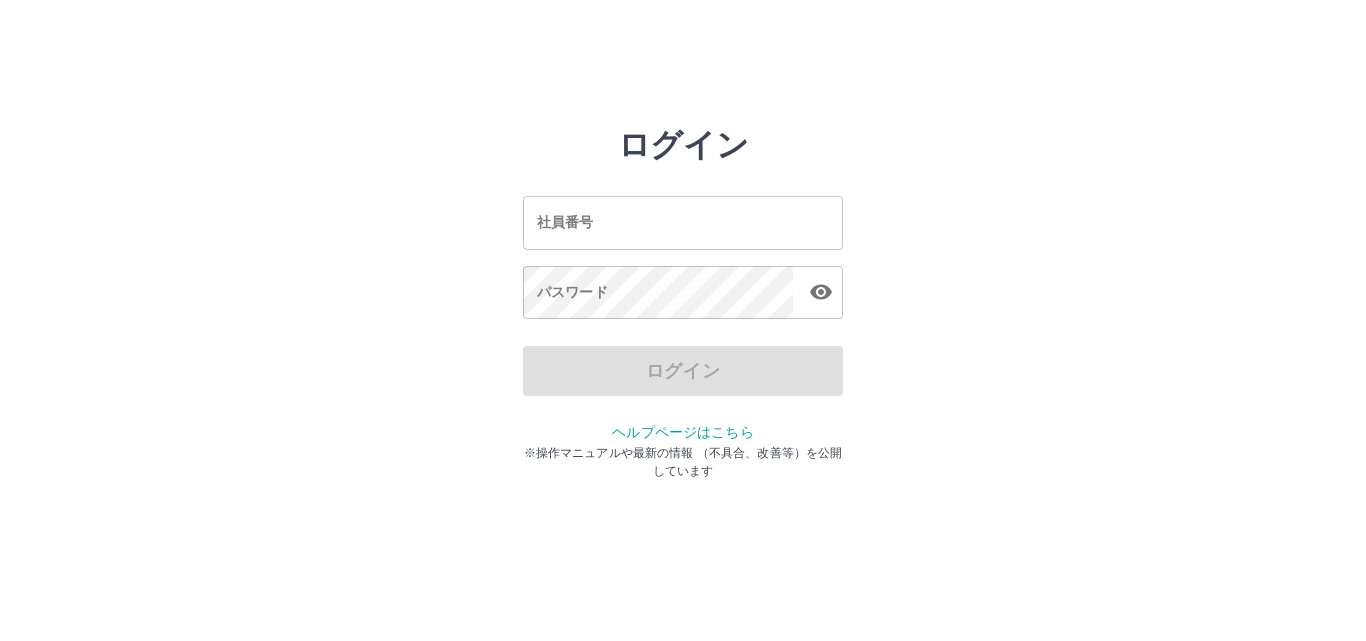 scroll, scrollTop: 0, scrollLeft: 0, axis: both 